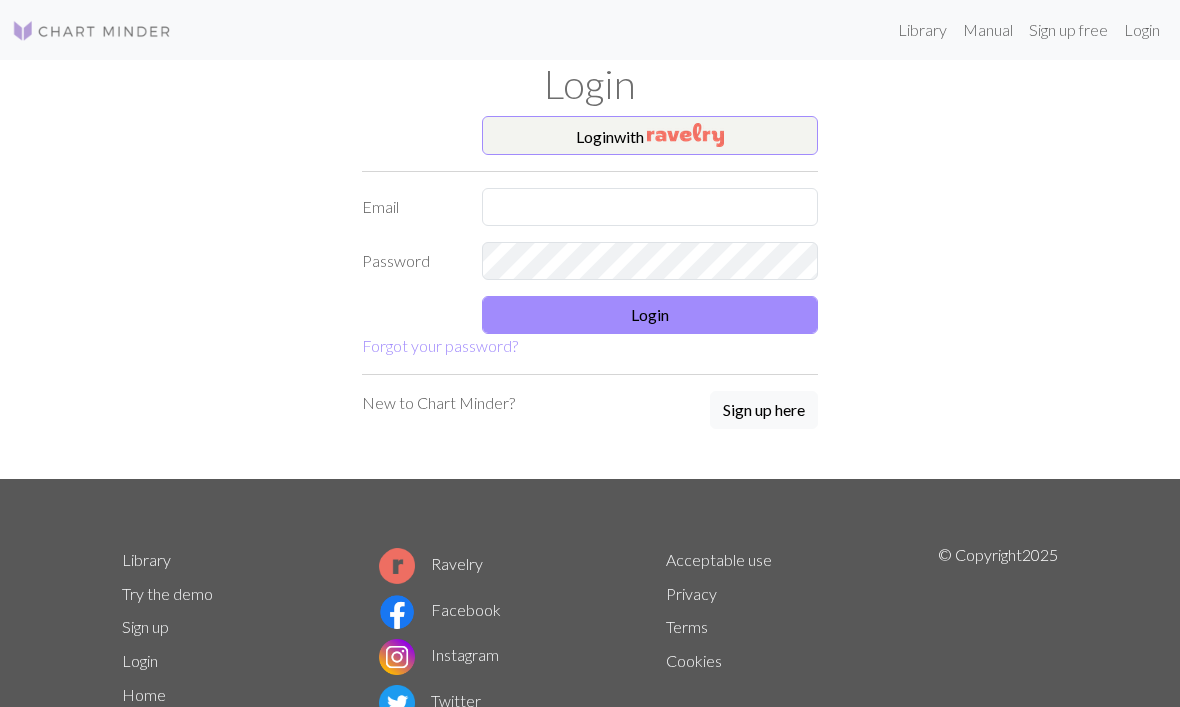 scroll, scrollTop: 102, scrollLeft: 0, axis: vertical 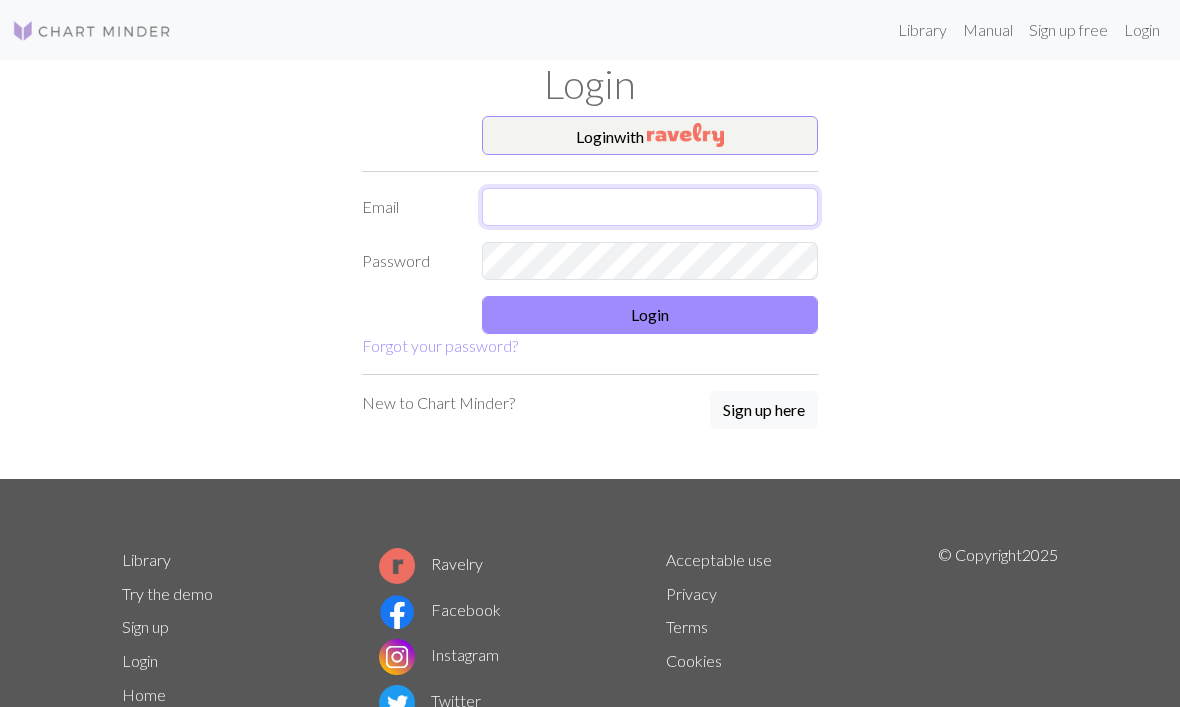 click at bounding box center (650, 207) 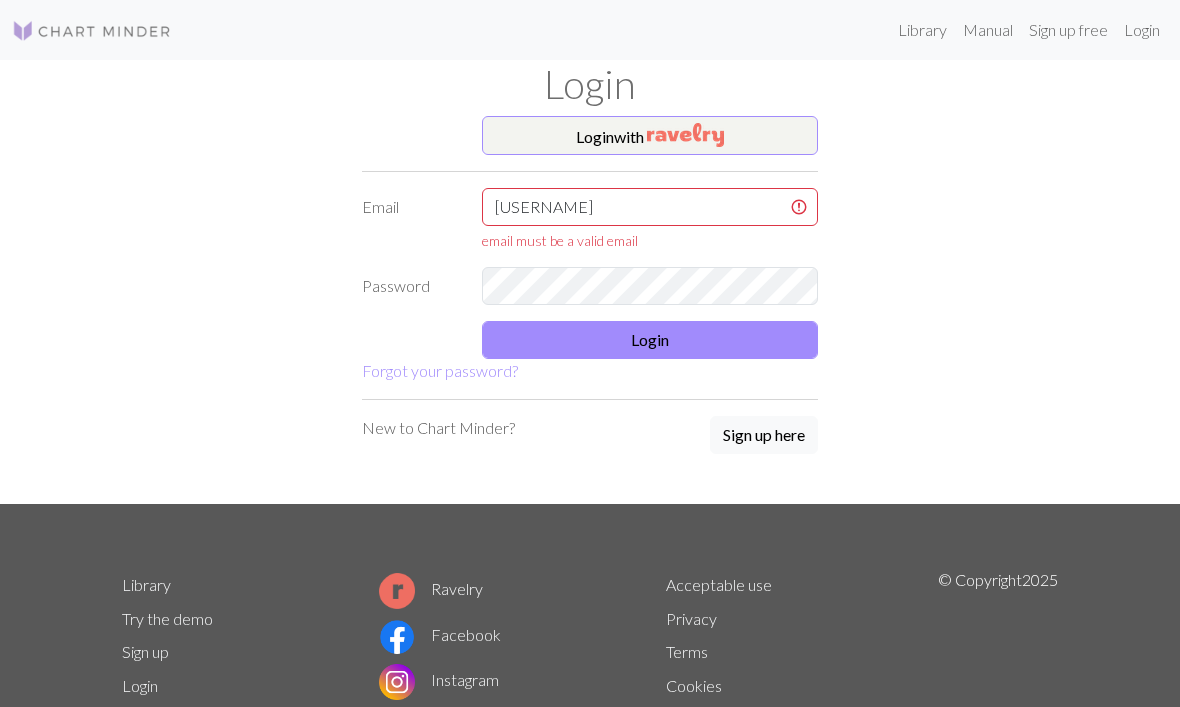 click on "Login" at bounding box center (650, 340) 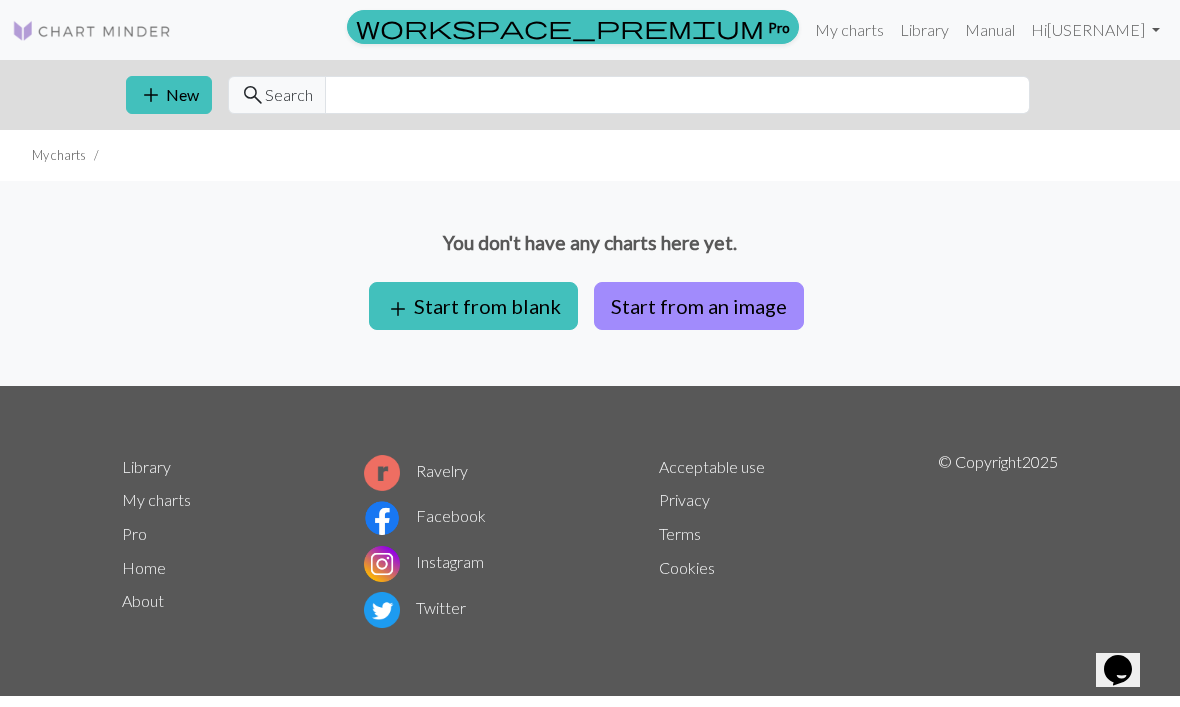 click on "My charts" at bounding box center (849, 30) 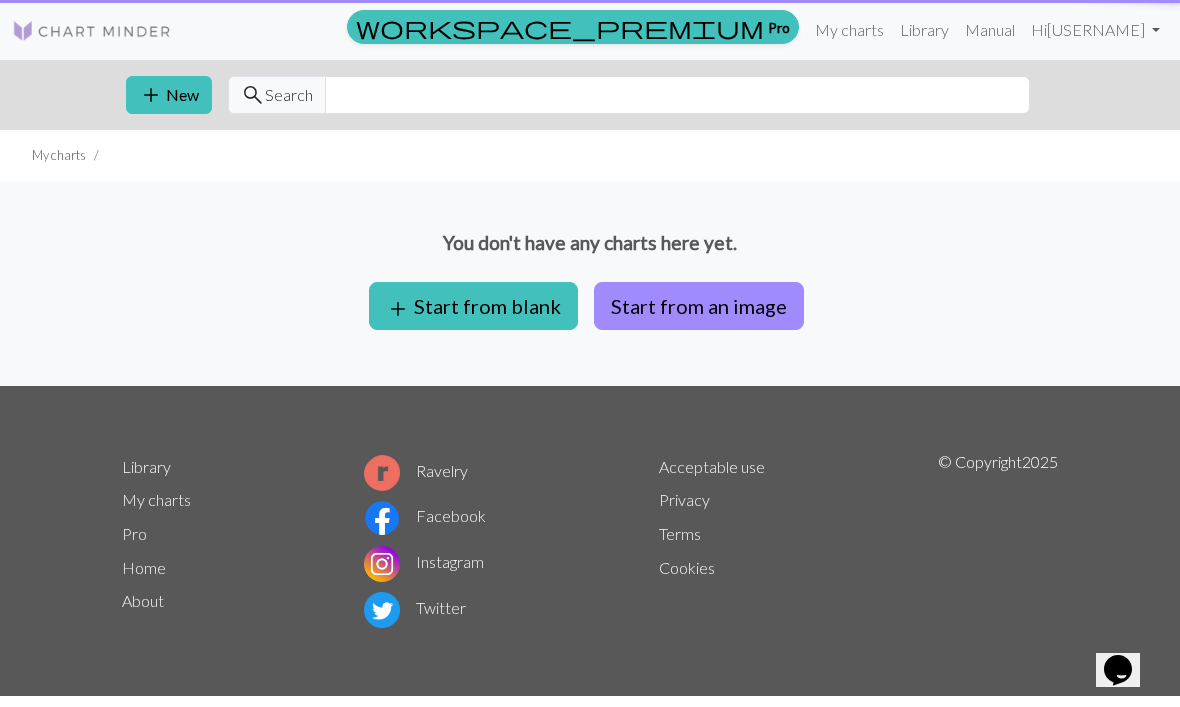 click on "My charts" at bounding box center [849, 30] 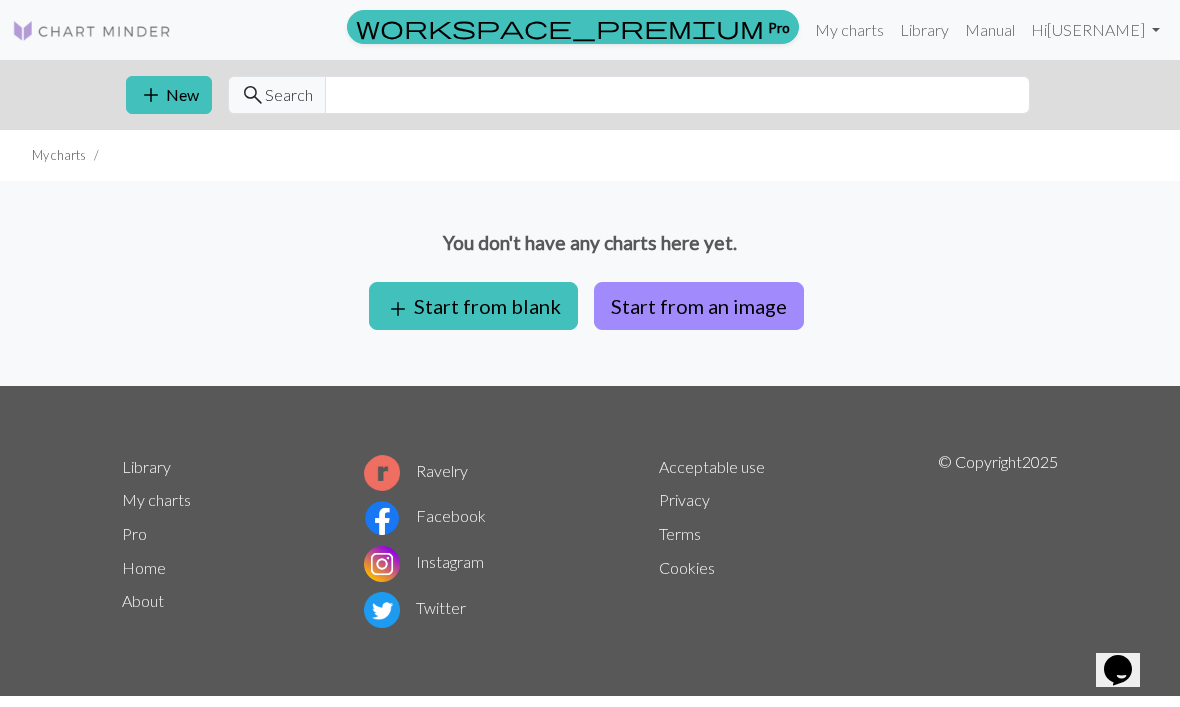 click on "add   Start from blank" at bounding box center (473, 306) 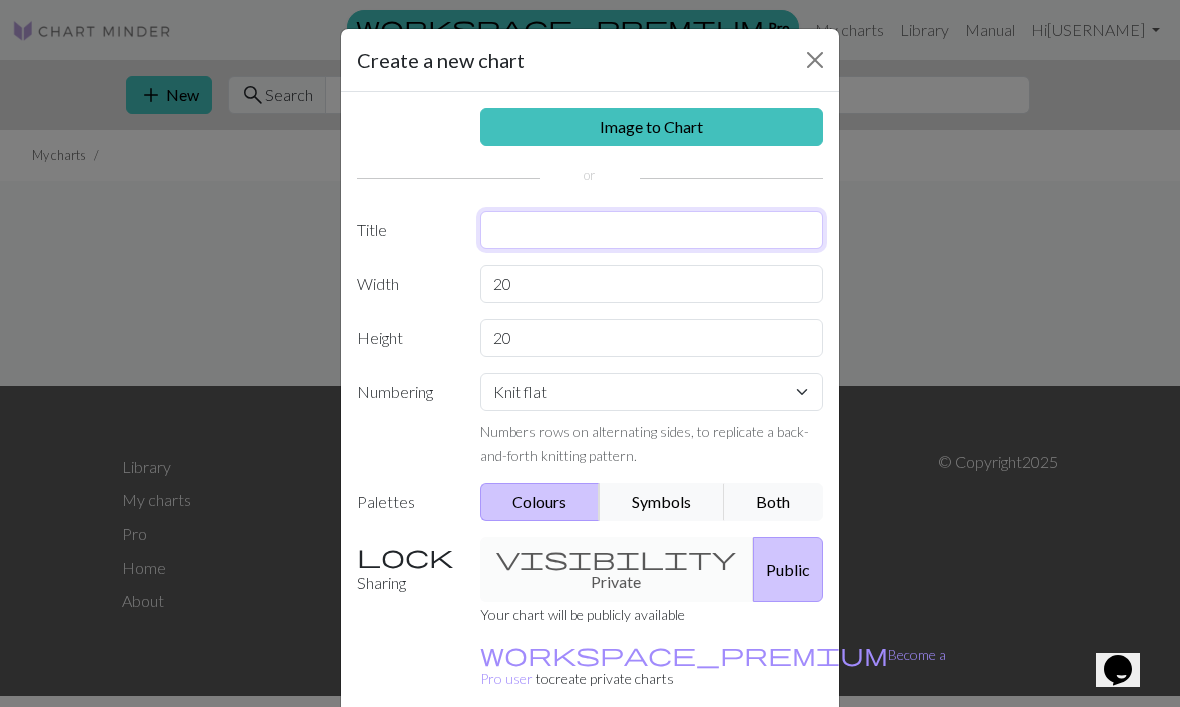 click at bounding box center [652, 230] 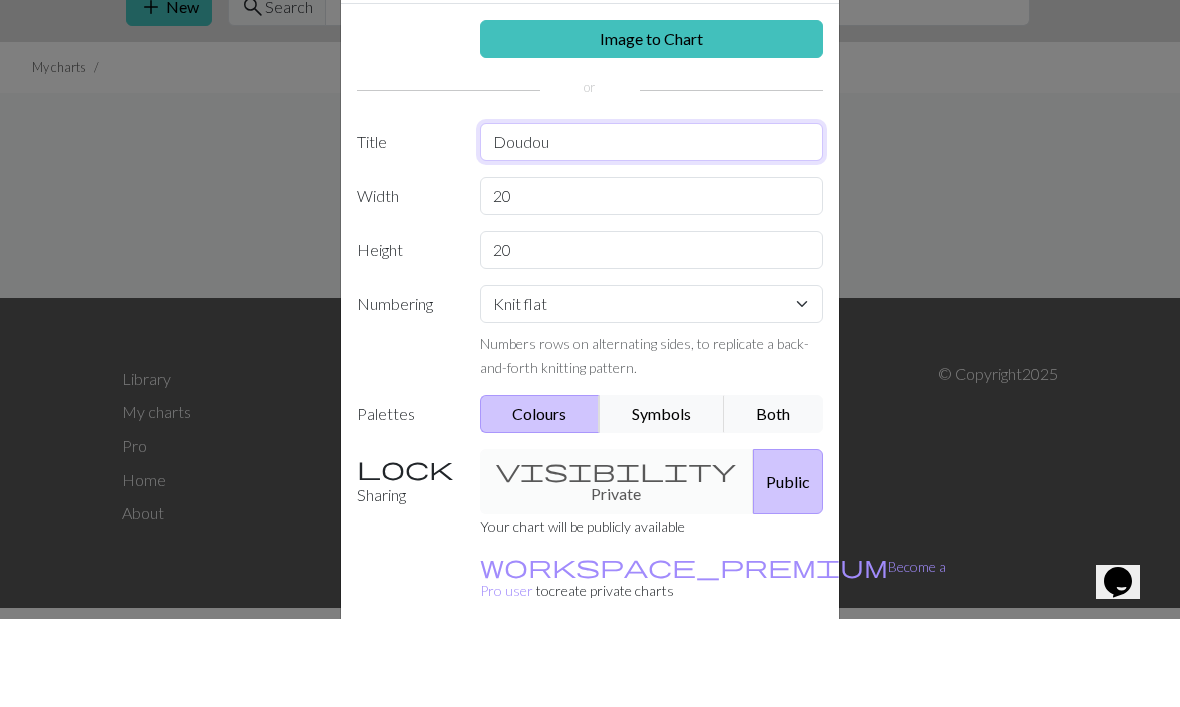 type on "Doudou" 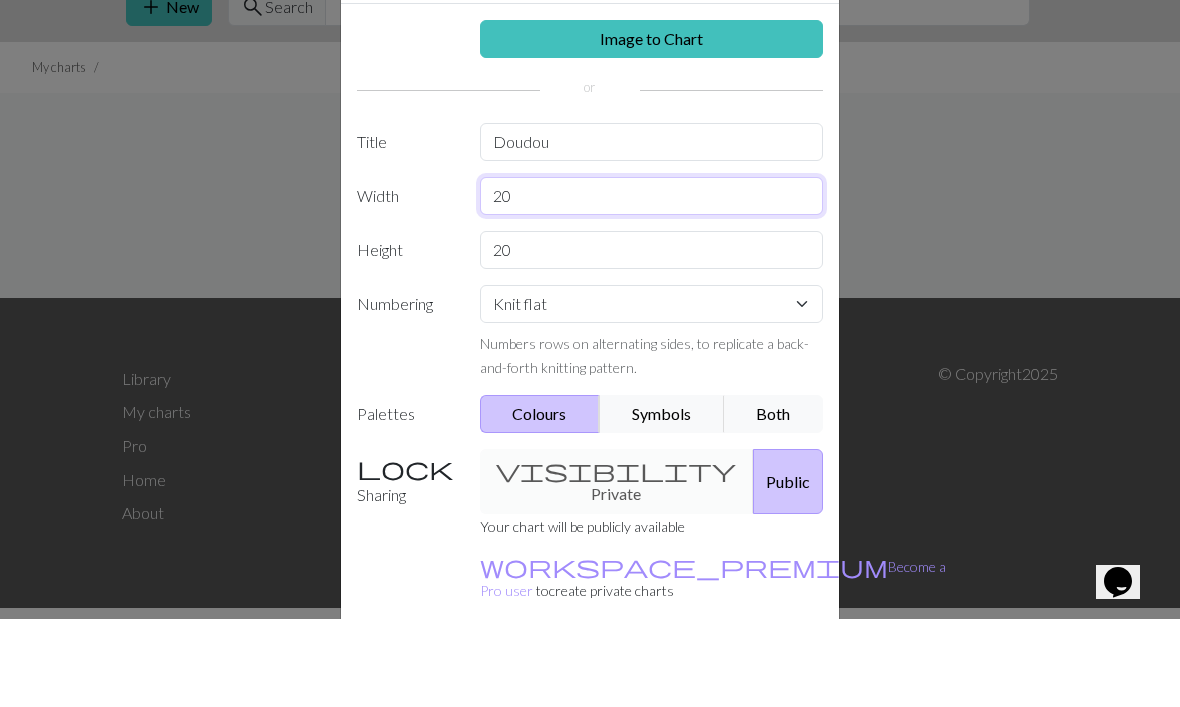click on "20" at bounding box center [652, 284] 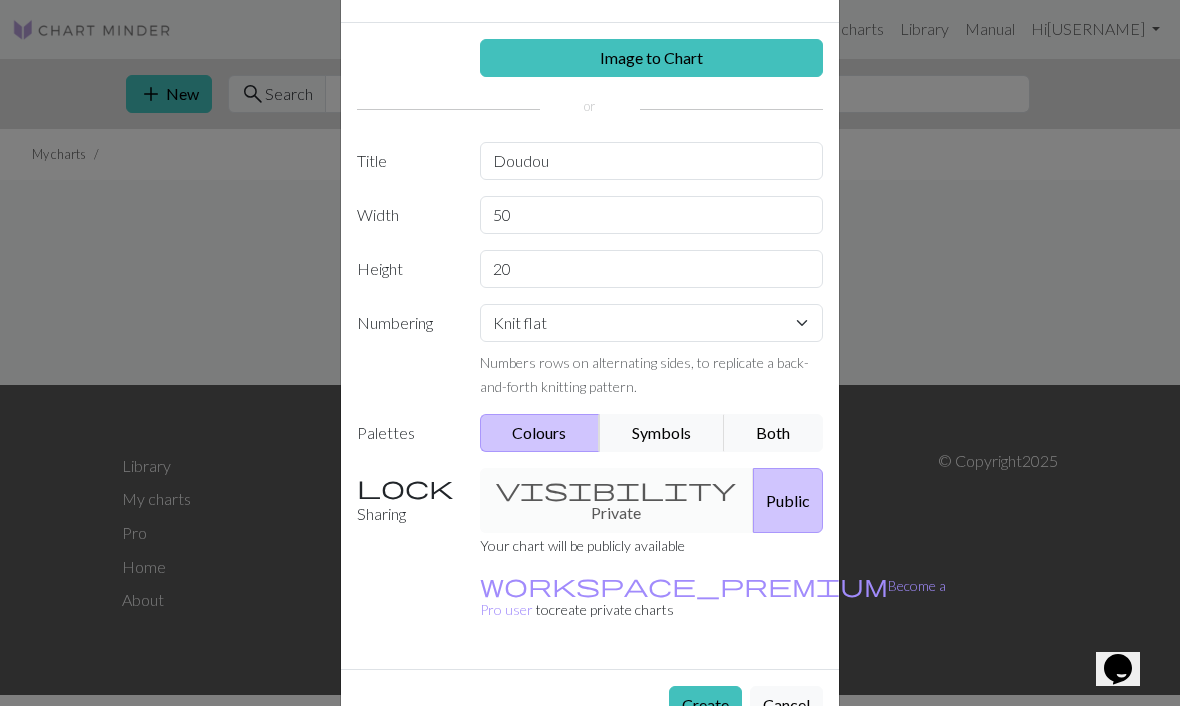 scroll, scrollTop: 71, scrollLeft: 0, axis: vertical 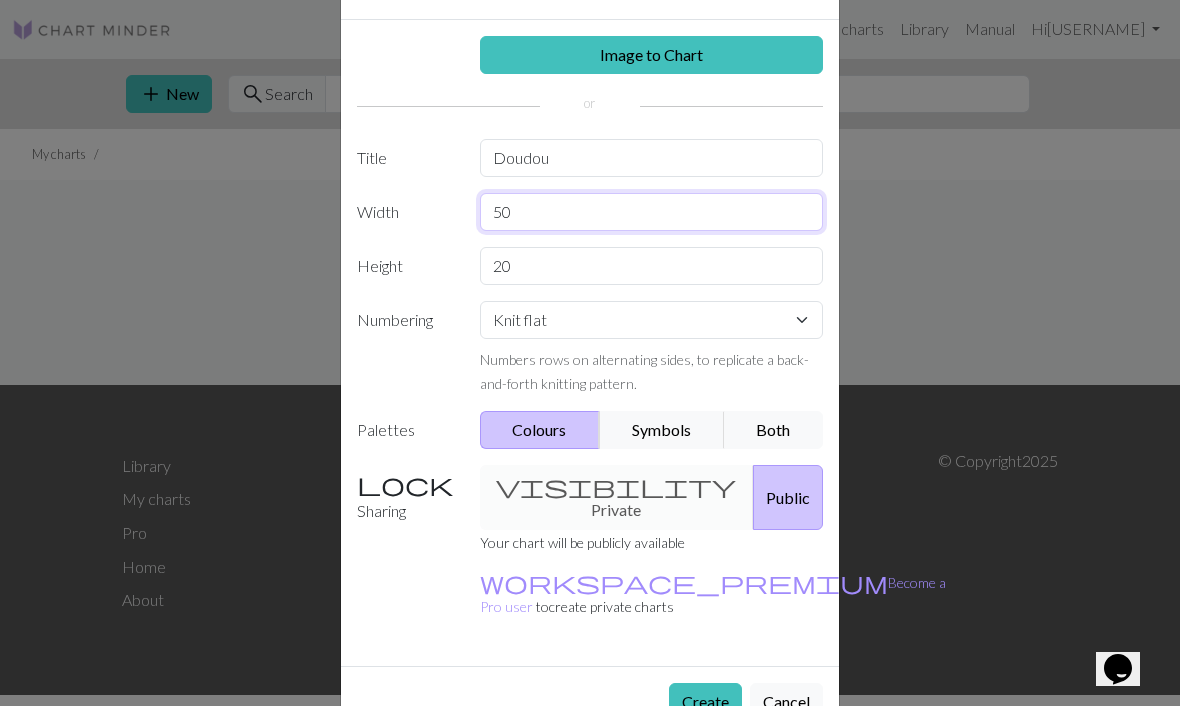 type on "50" 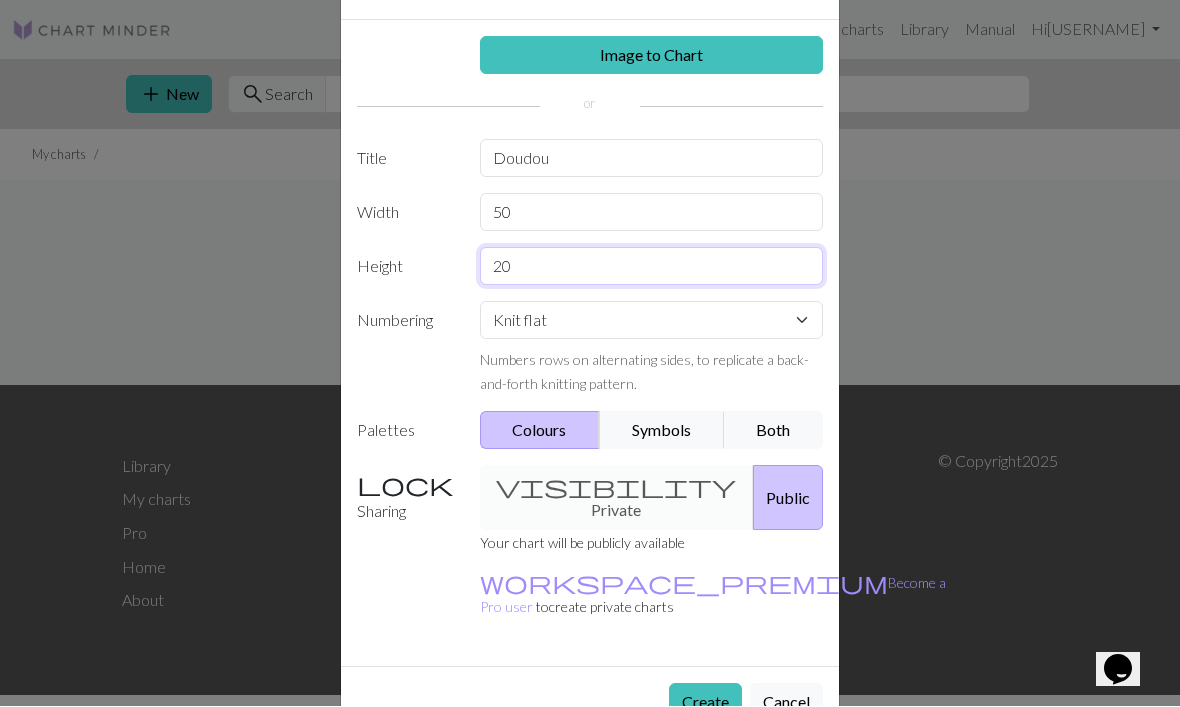 click on "20" at bounding box center [652, 267] 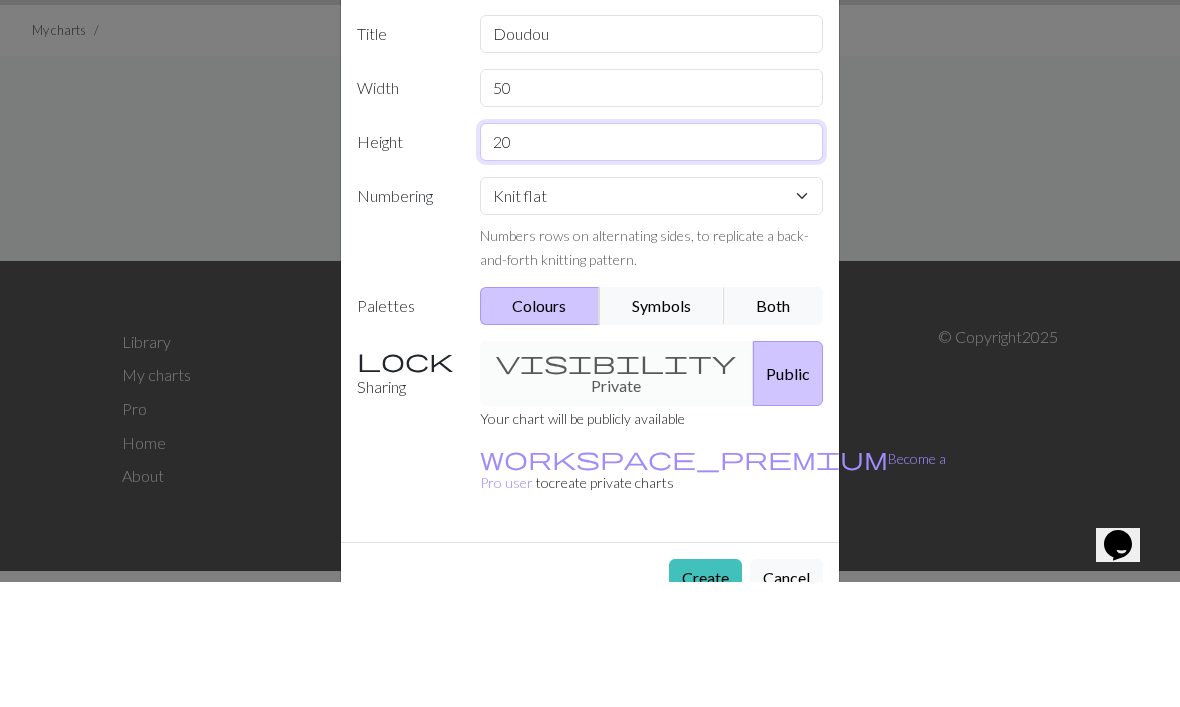 type on "2" 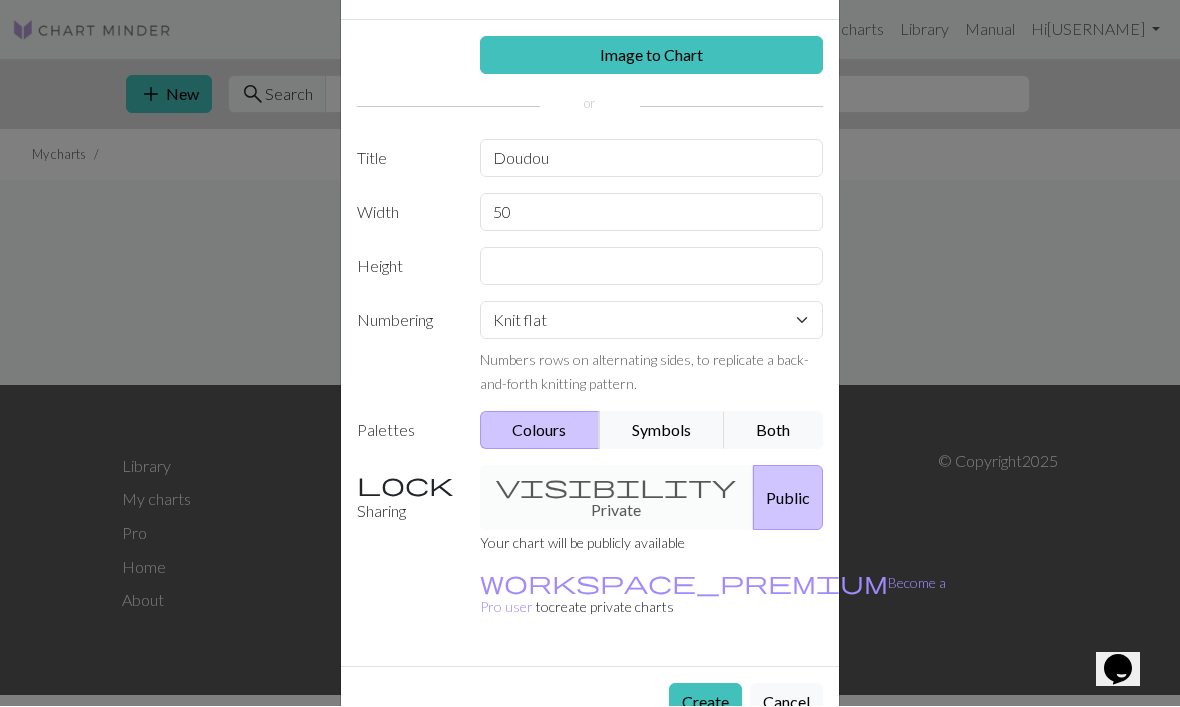 click on "Image to Chart Title Doudou Width 50 Height Numbering Knit flat Knit in the round Lace knitting Cross stitch Numbers rows on alternating sides, to replicate a back-and-forth knitting pattern. Palettes Colours Symbols Both Sharing visibility  Private Public Your chart will be publicly available workspace_premium Become a Pro user   to  create private charts" at bounding box center (590, 344) 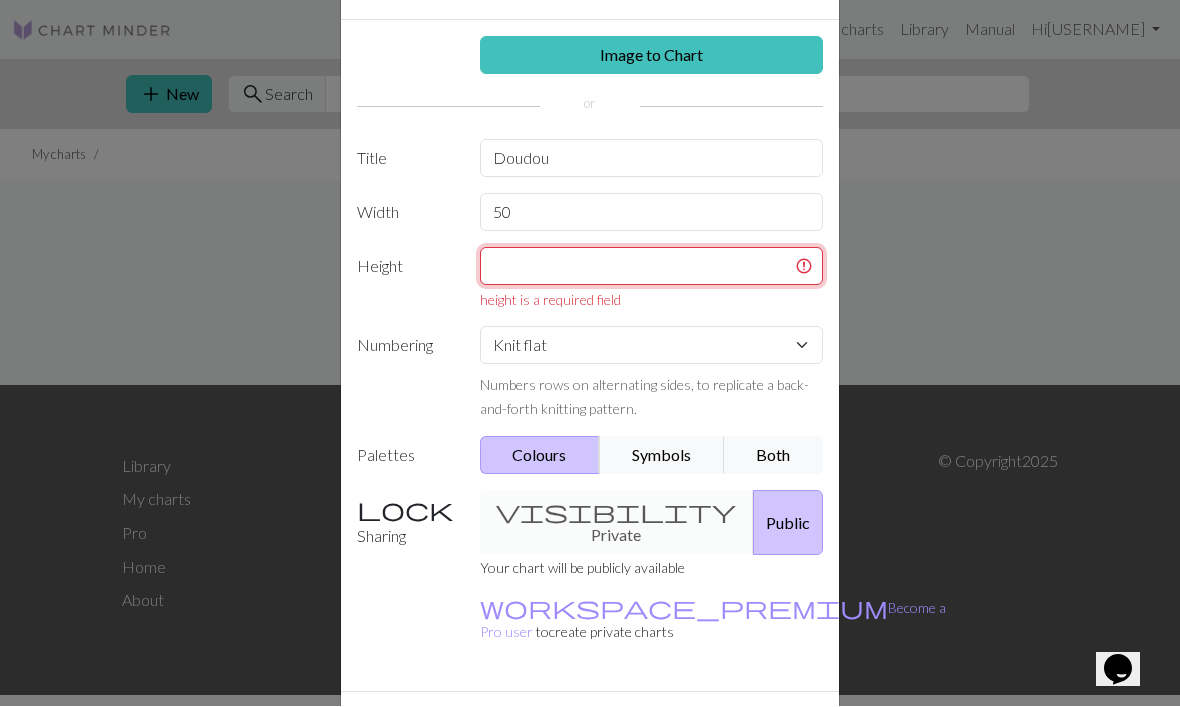 click at bounding box center (652, 267) 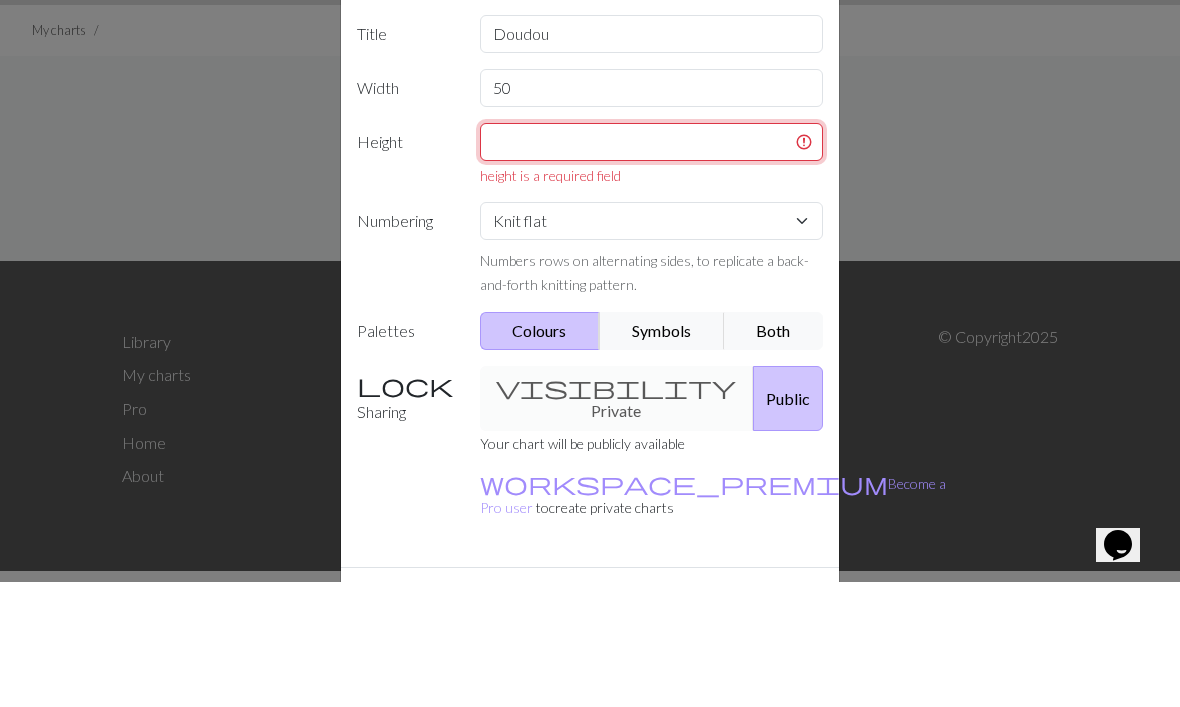 click at bounding box center [652, 267] 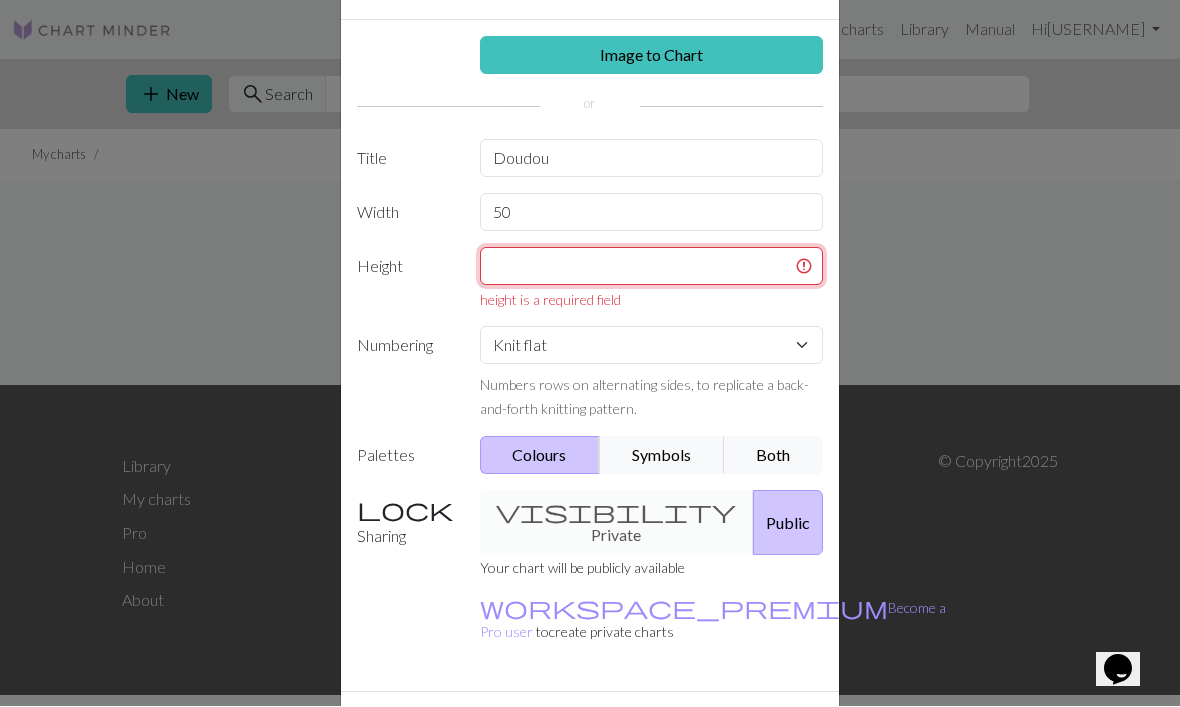 click at bounding box center [652, 267] 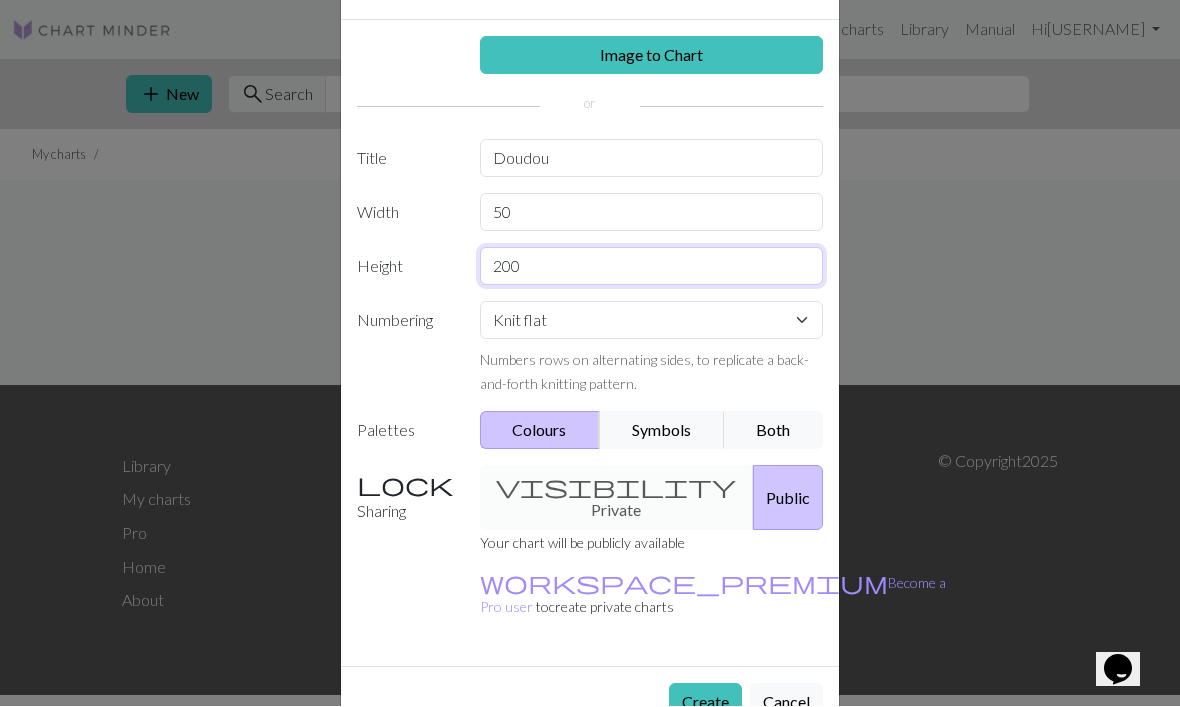 type on "200" 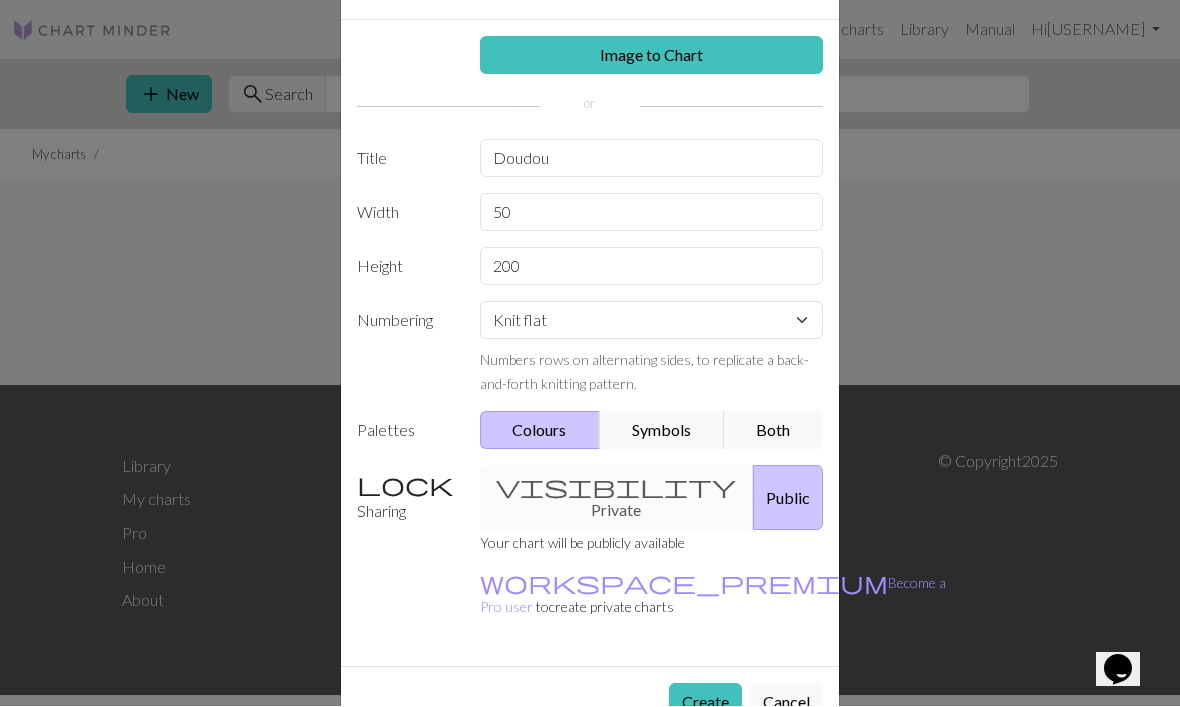 click on "visibility  Private Public" at bounding box center [652, 498] 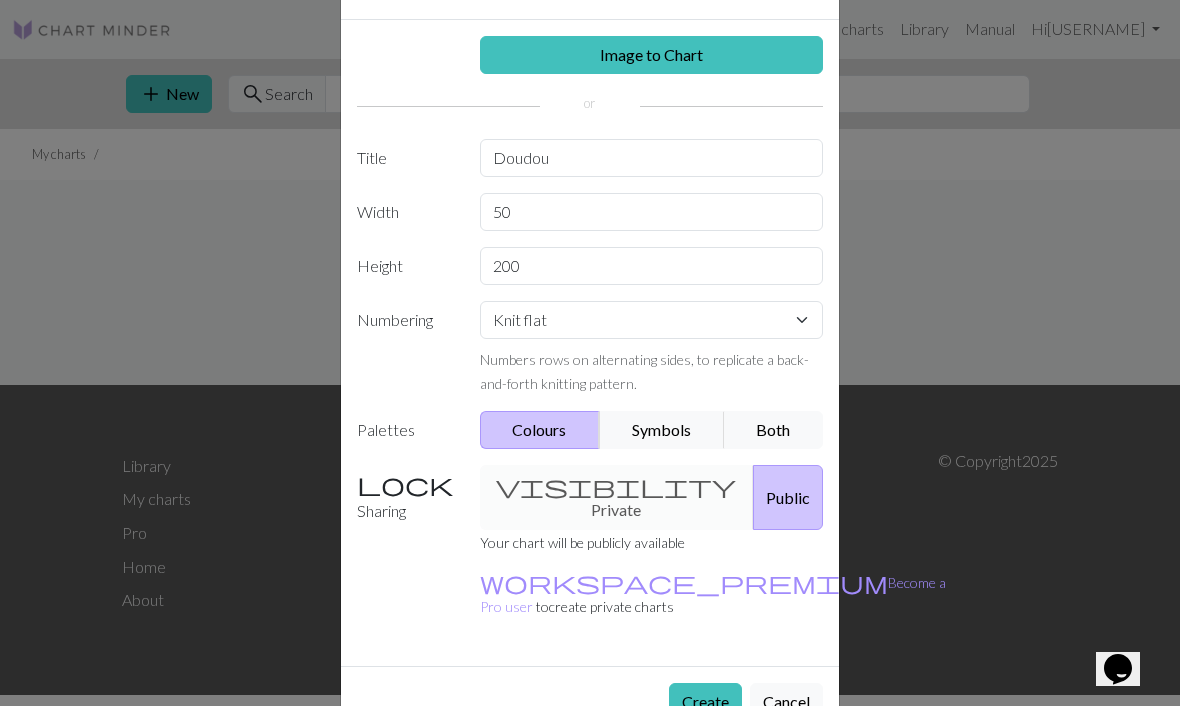 click on "visibility  Private Public" at bounding box center [652, 498] 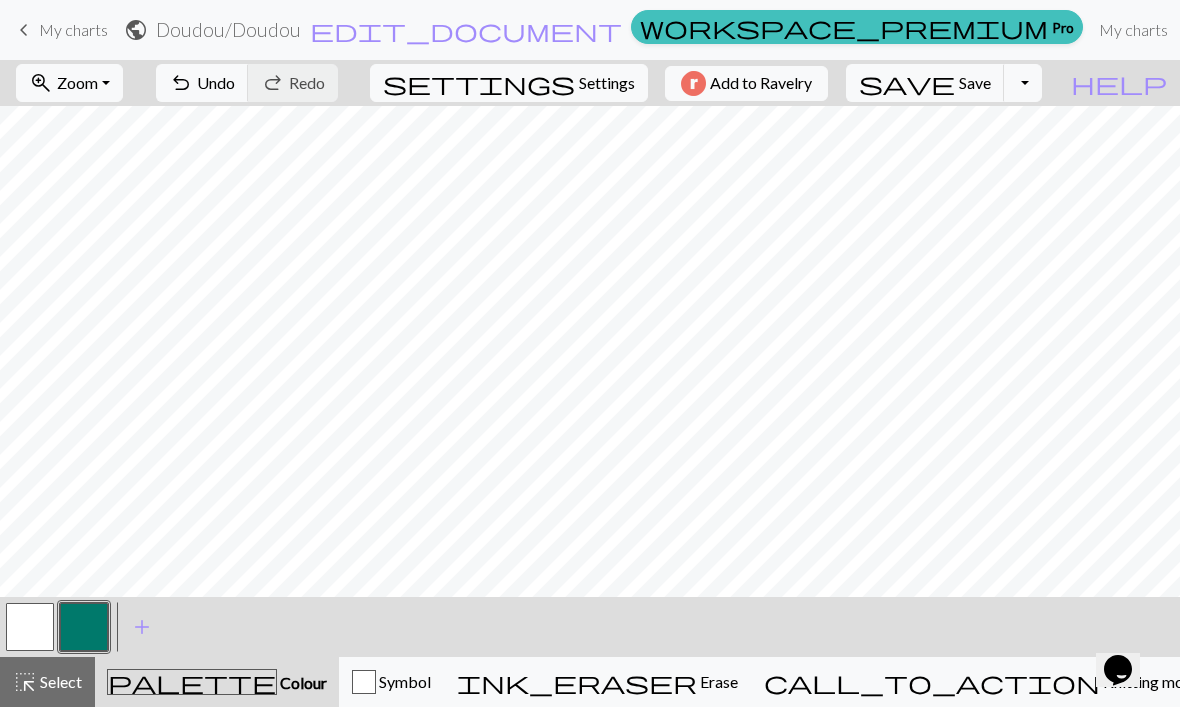 click on "Undo" at bounding box center [216, 82] 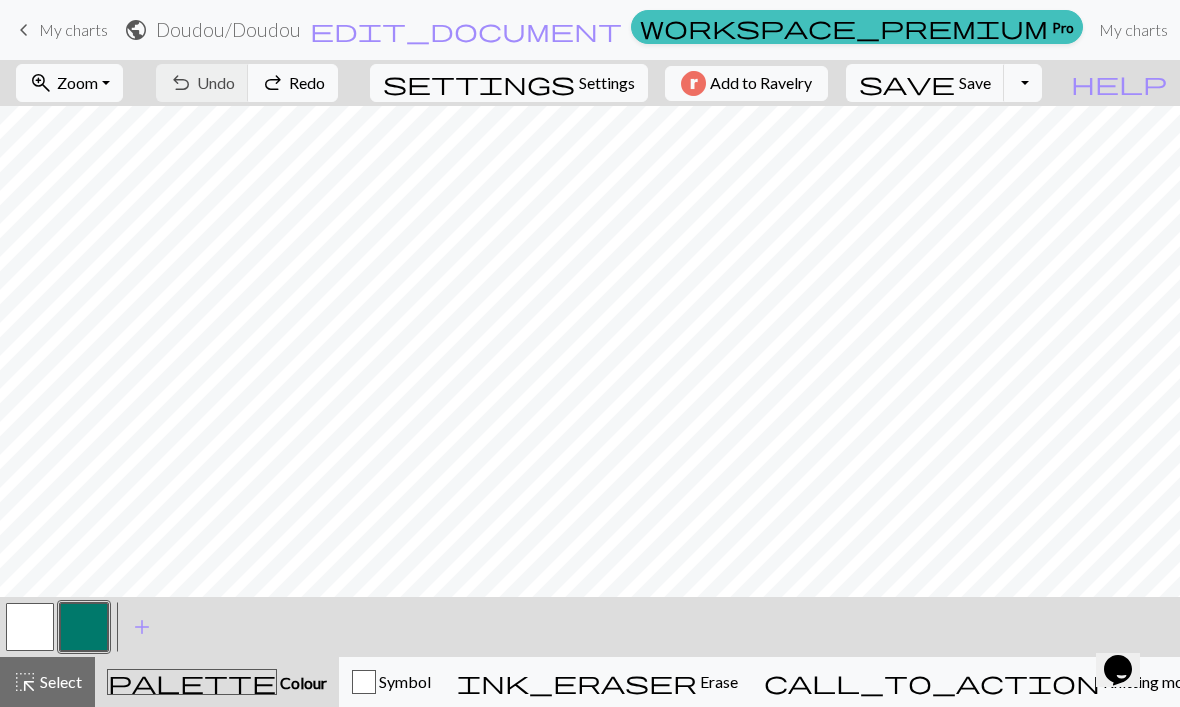 click on "Knitting mode" at bounding box center (1150, 681) 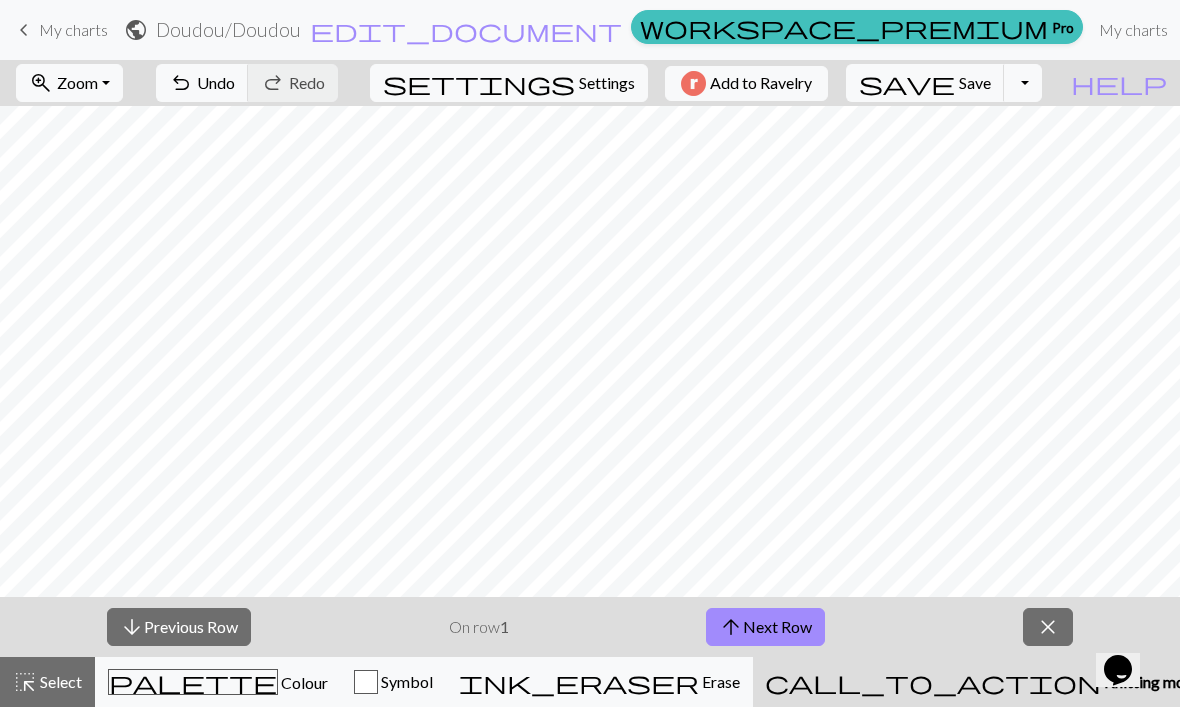 click on "Knitting mode" at bounding box center (1151, 681) 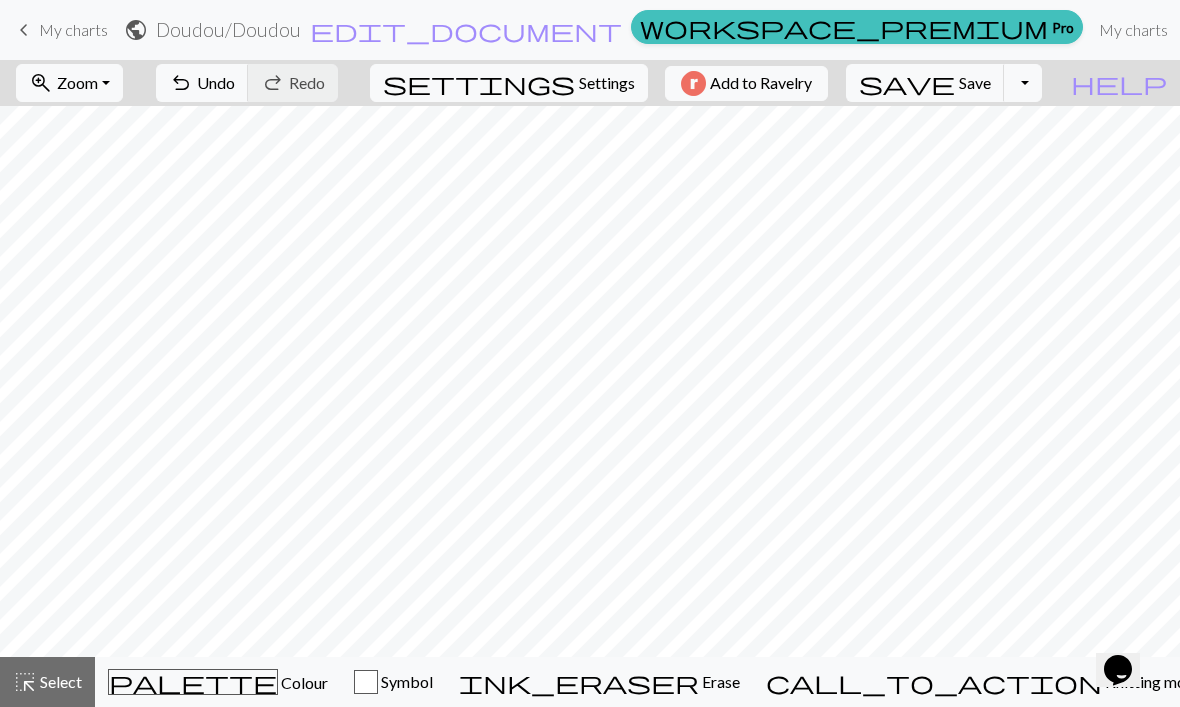 click on "zoom_in Zoom Zoom" at bounding box center [69, 83] 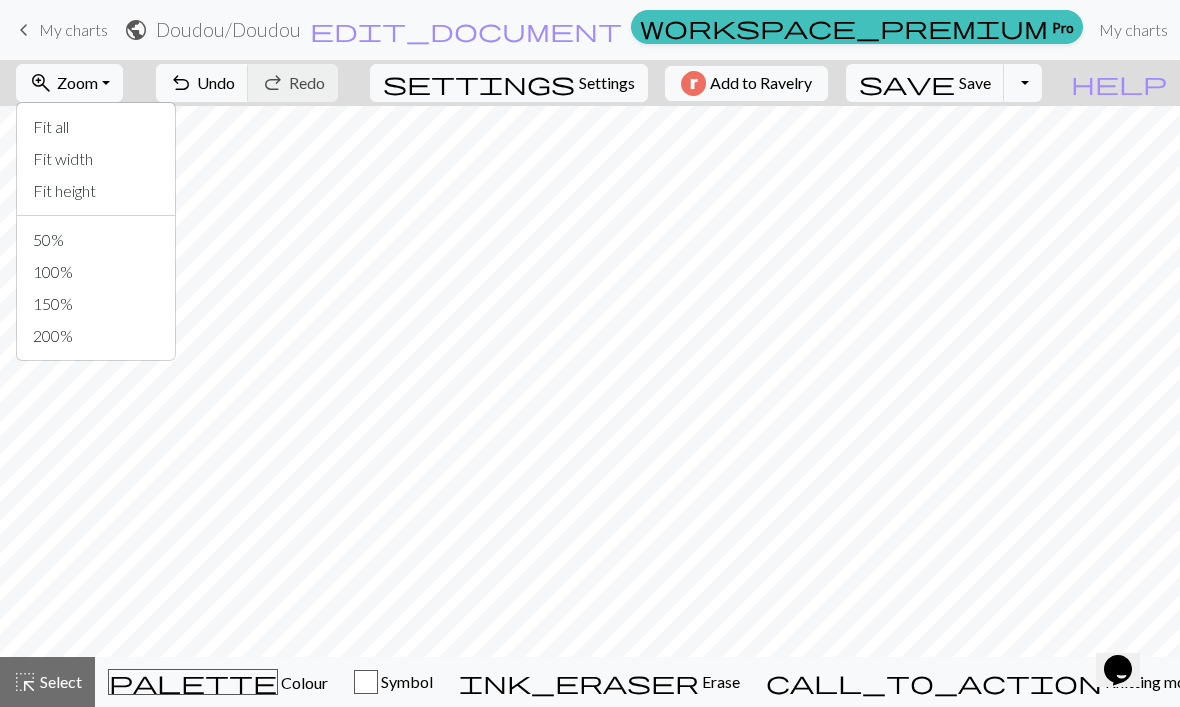 click on "zoom_in Zoom Zoom" at bounding box center (69, 83) 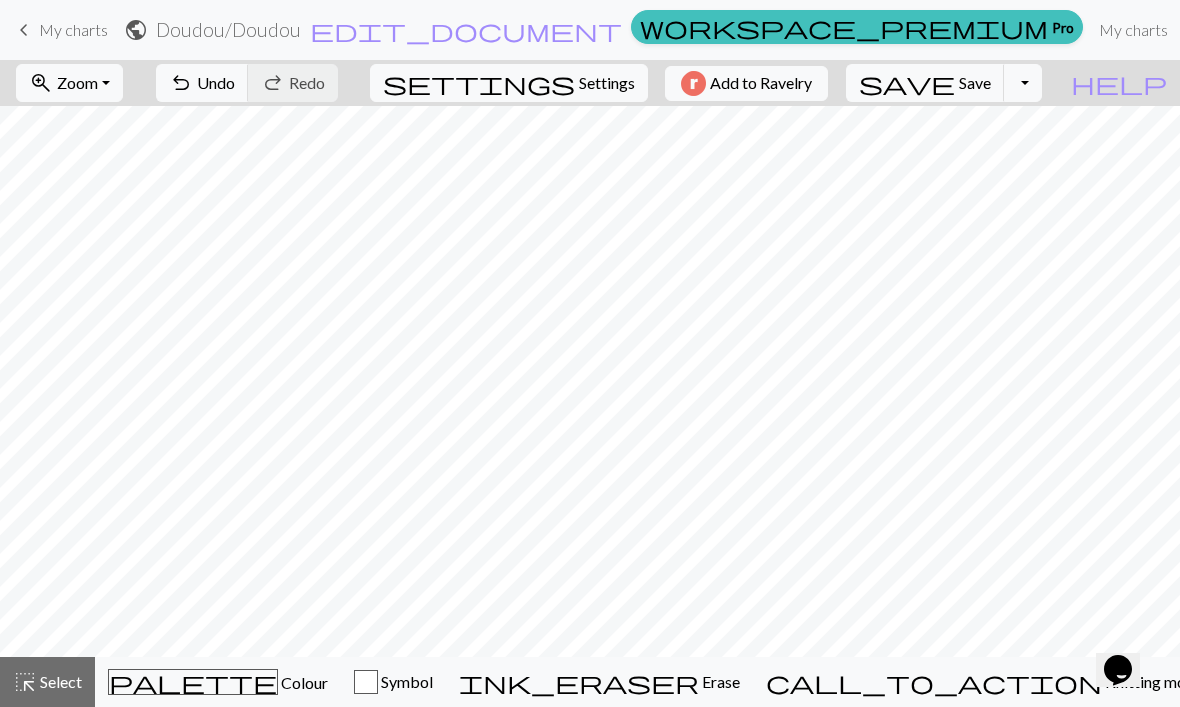 click on "zoom_in Zoom Zoom" at bounding box center (69, 83) 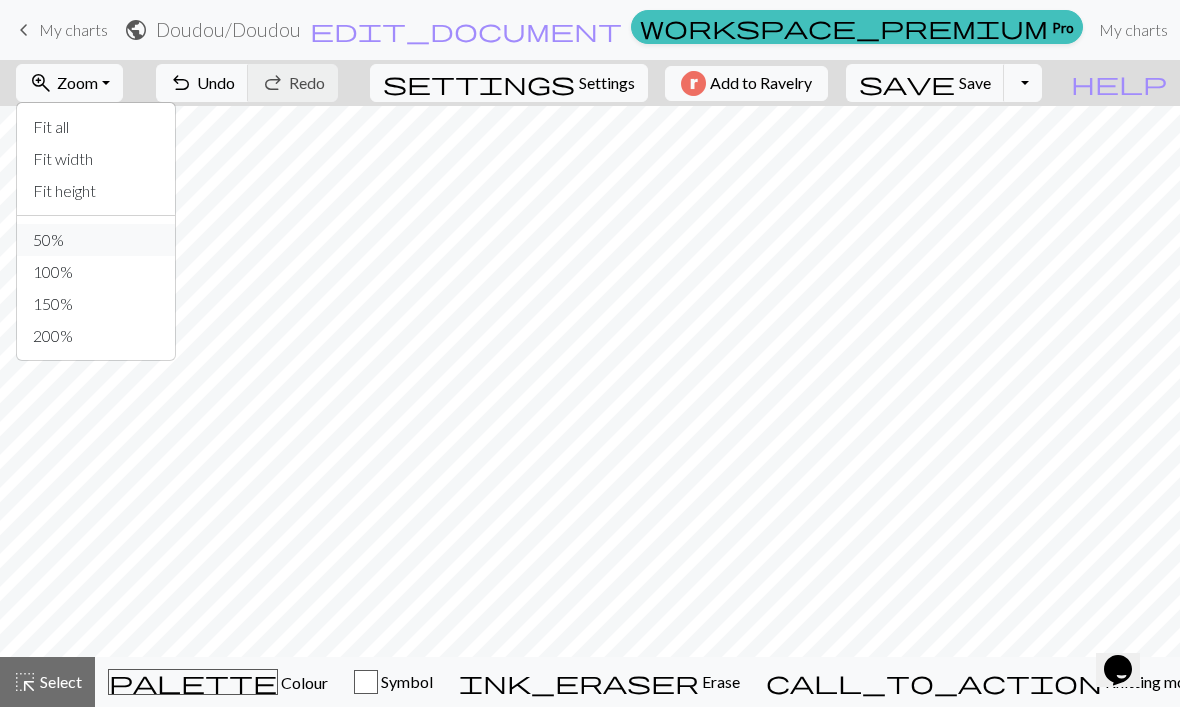 click on "50%" at bounding box center (96, 240) 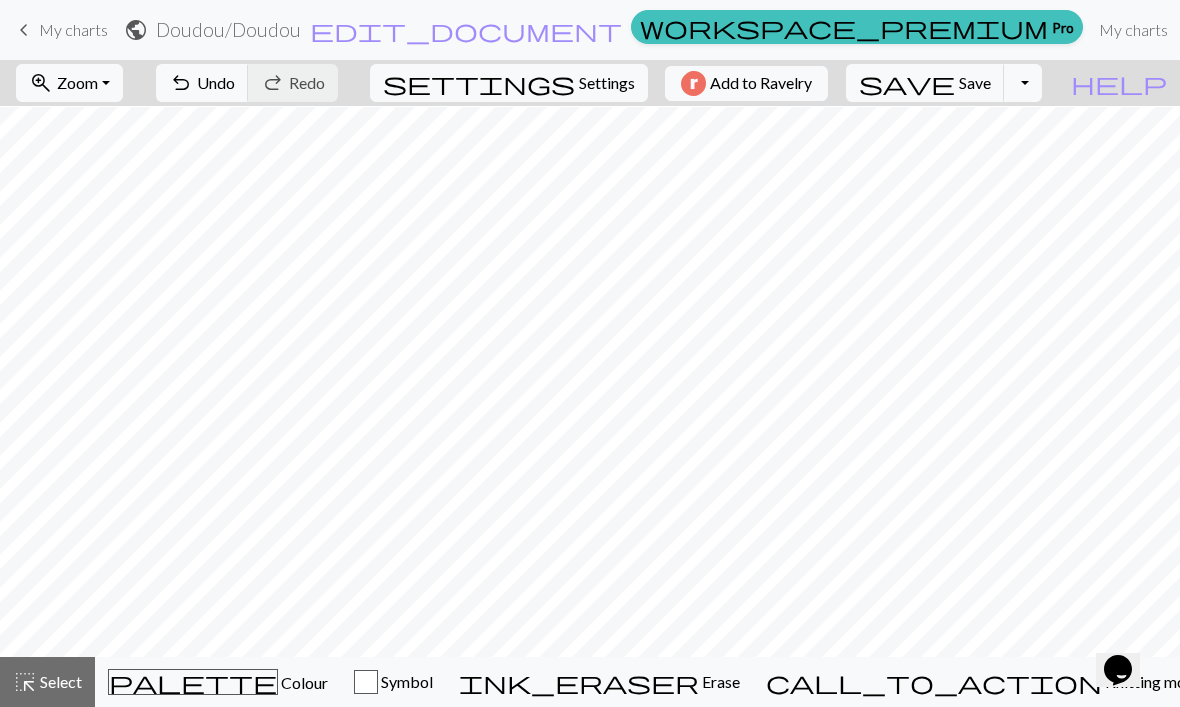 scroll, scrollTop: 102, scrollLeft: 0, axis: vertical 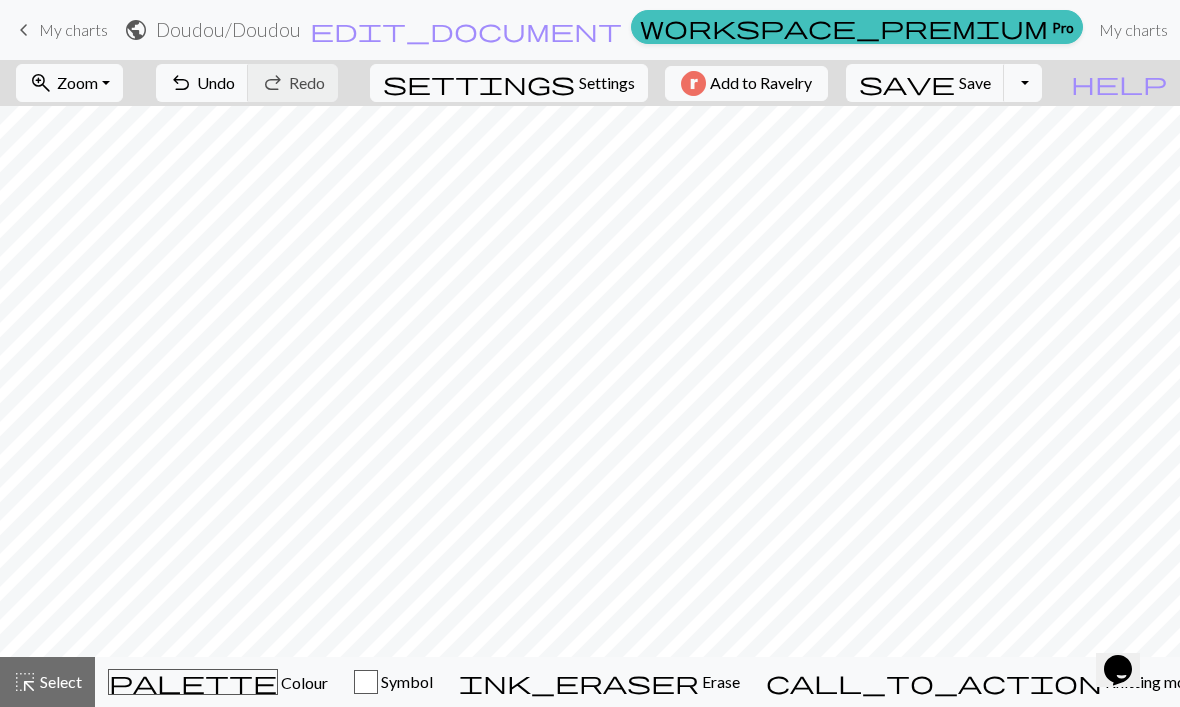 click on "Toggle Dropdown" at bounding box center (1023, 83) 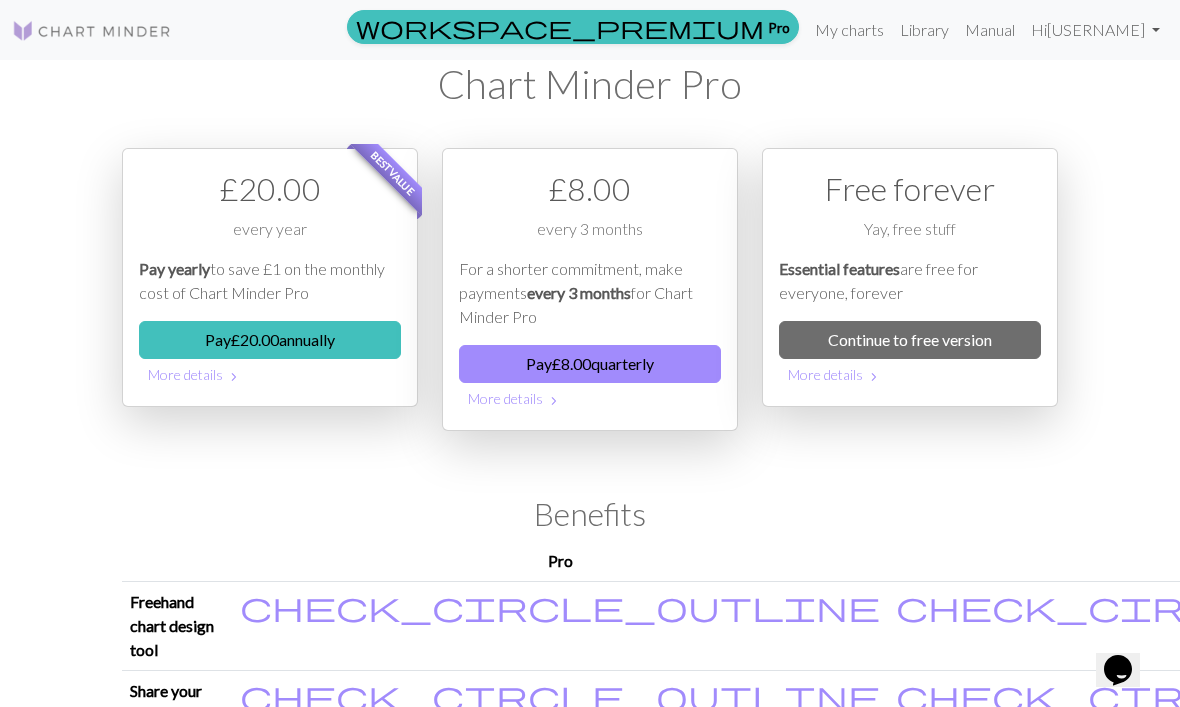 click on "My charts" at bounding box center (849, 30) 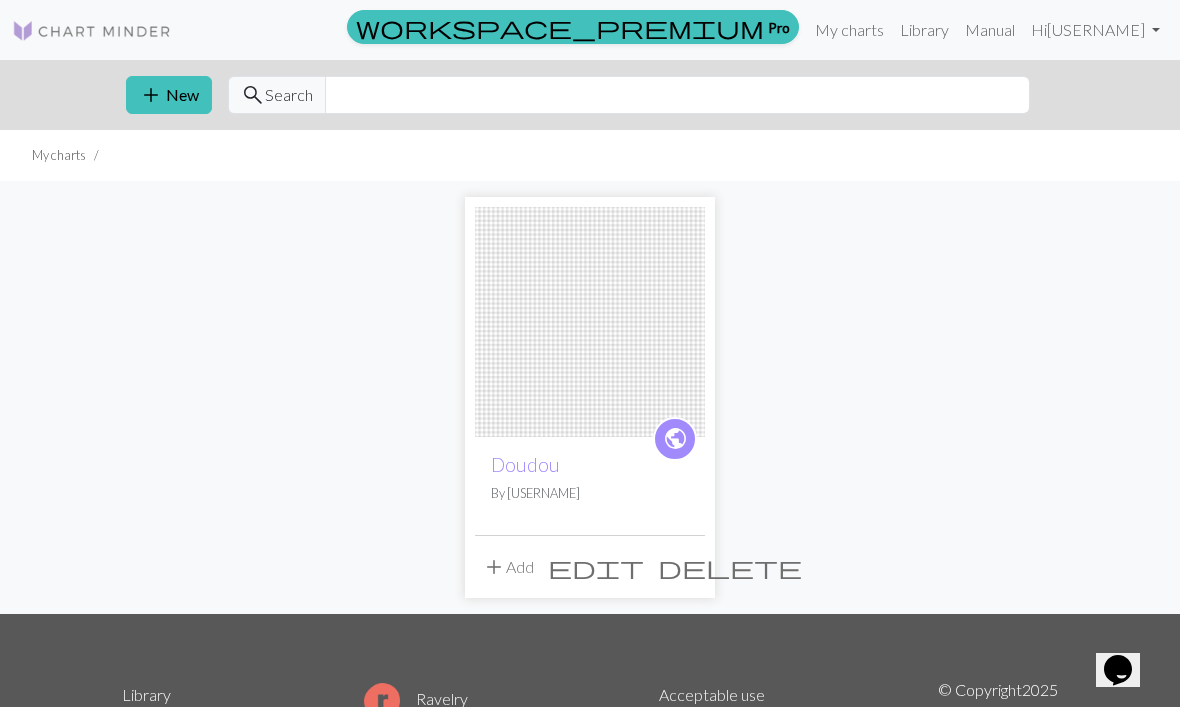 click at bounding box center (590, 322) 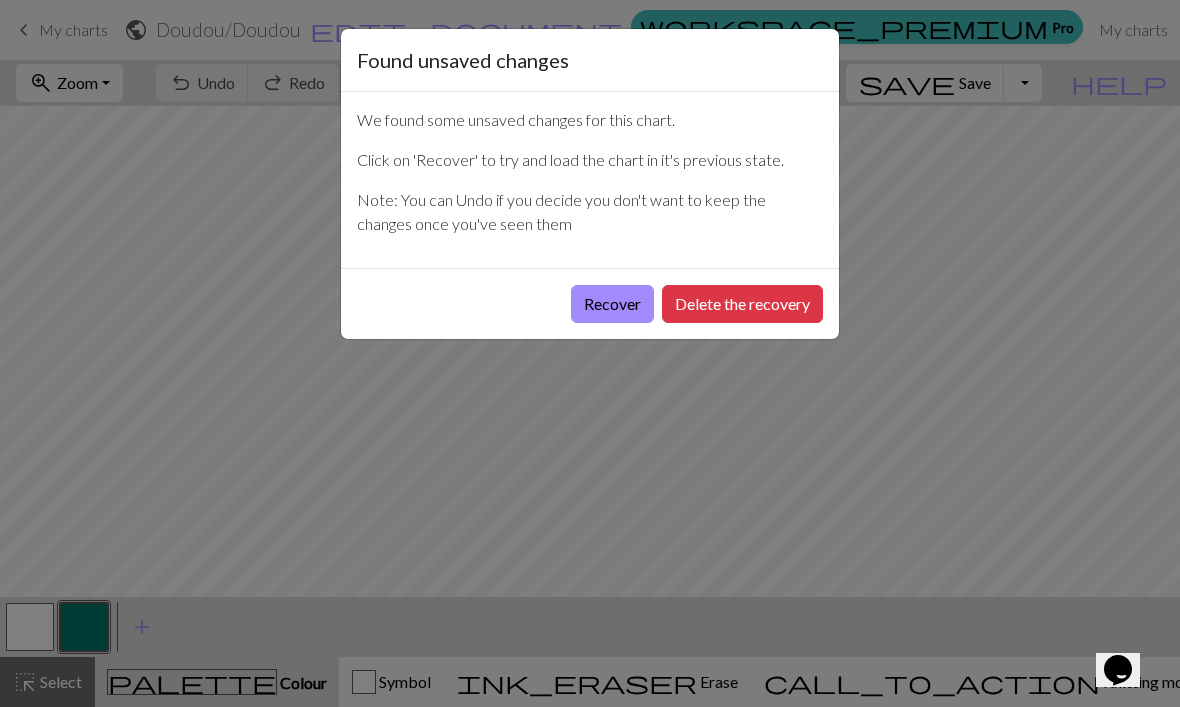 click on "Note: You can Undo if you decide you don't want to keep the changes once you've seen them" at bounding box center [590, 212] 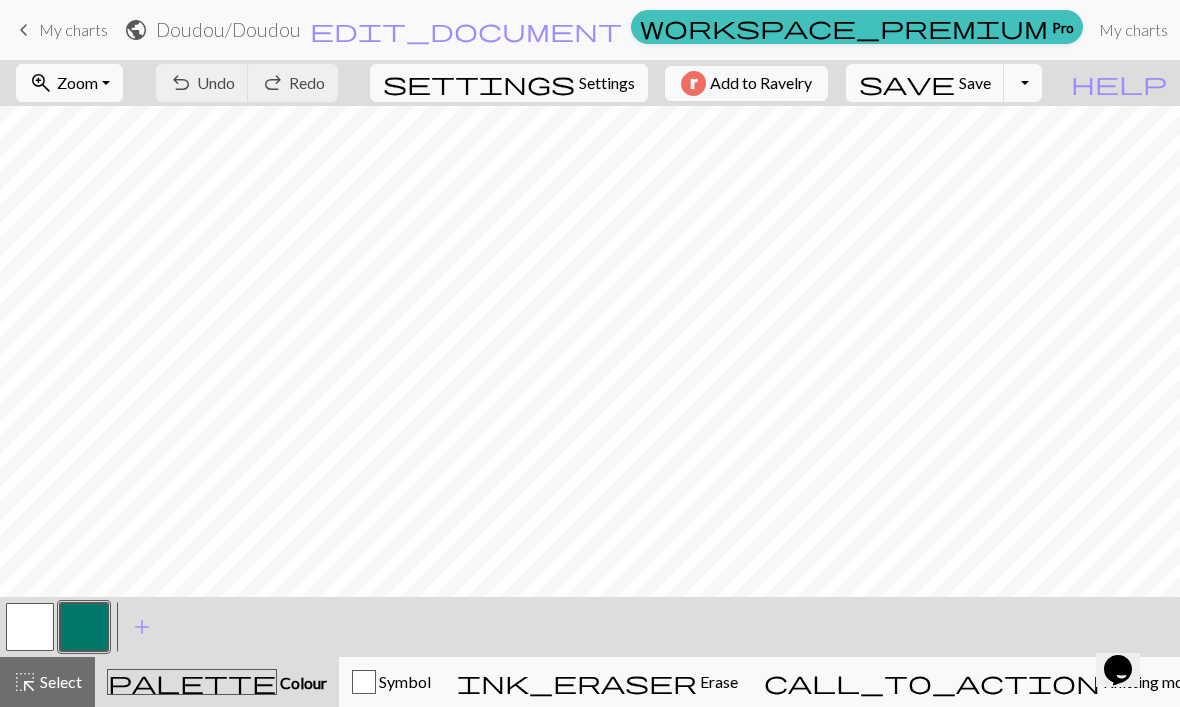 click on "help" at bounding box center [1119, 83] 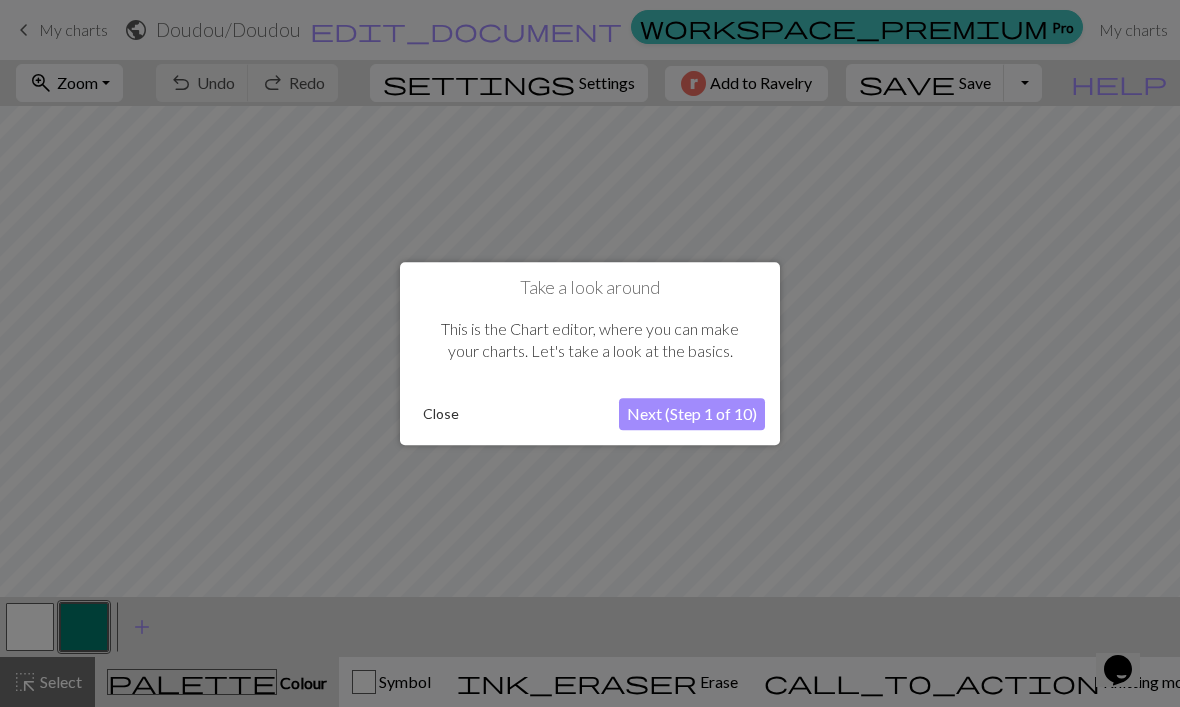 click at bounding box center (590, 353) 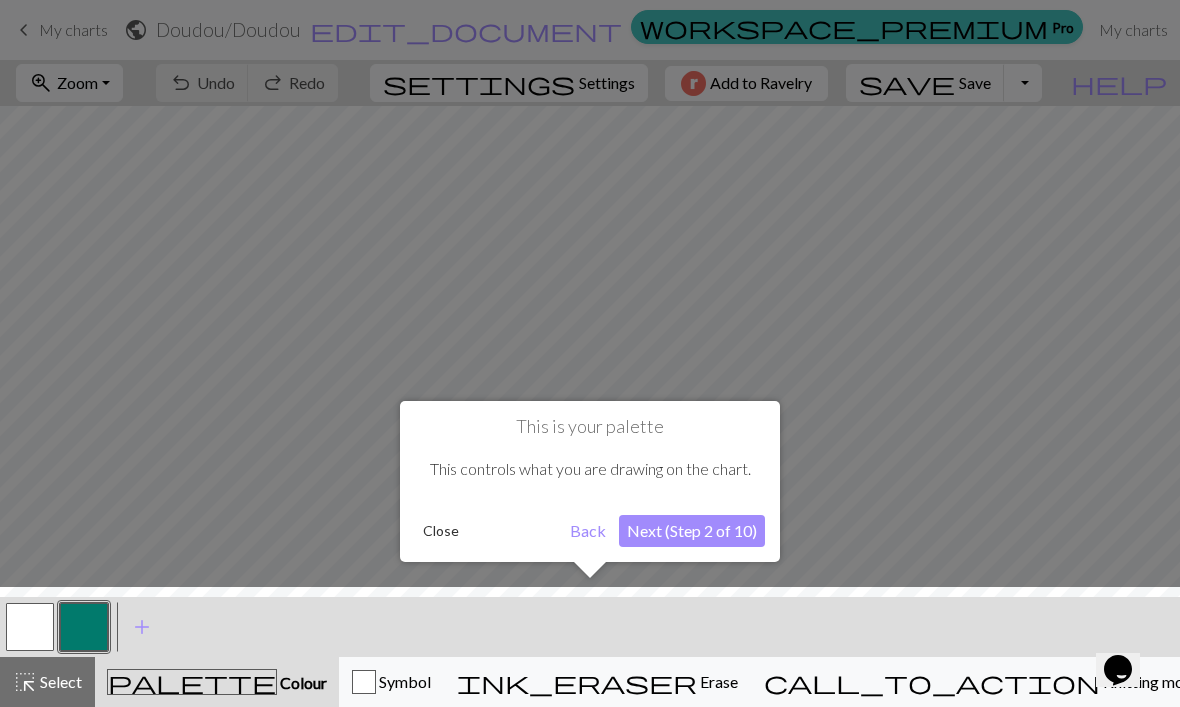 click on "Back" at bounding box center (588, 531) 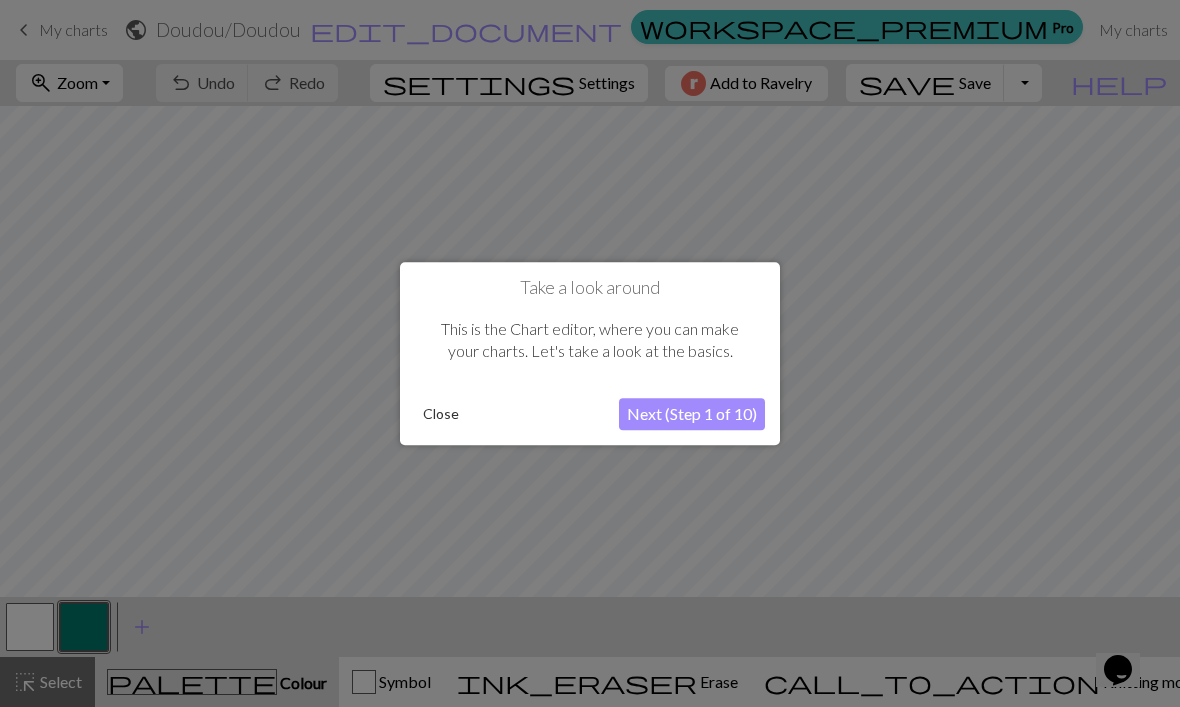 click on "Close" at bounding box center (441, 414) 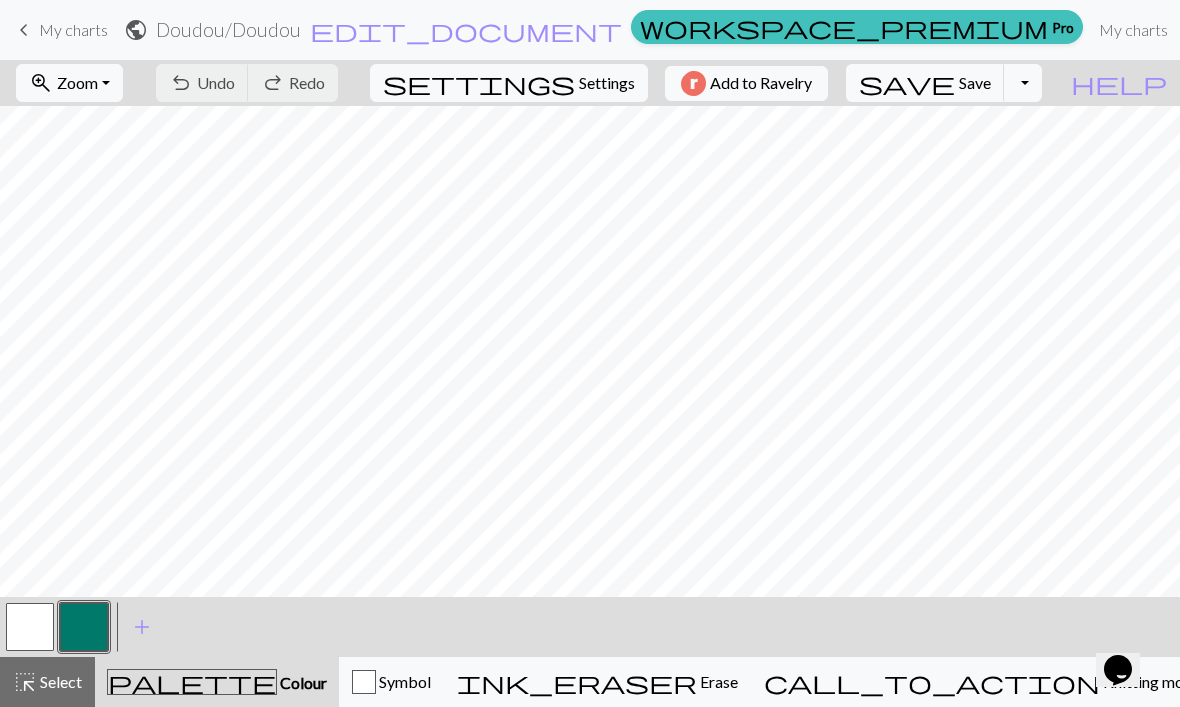 click on "Settings" at bounding box center (607, 83) 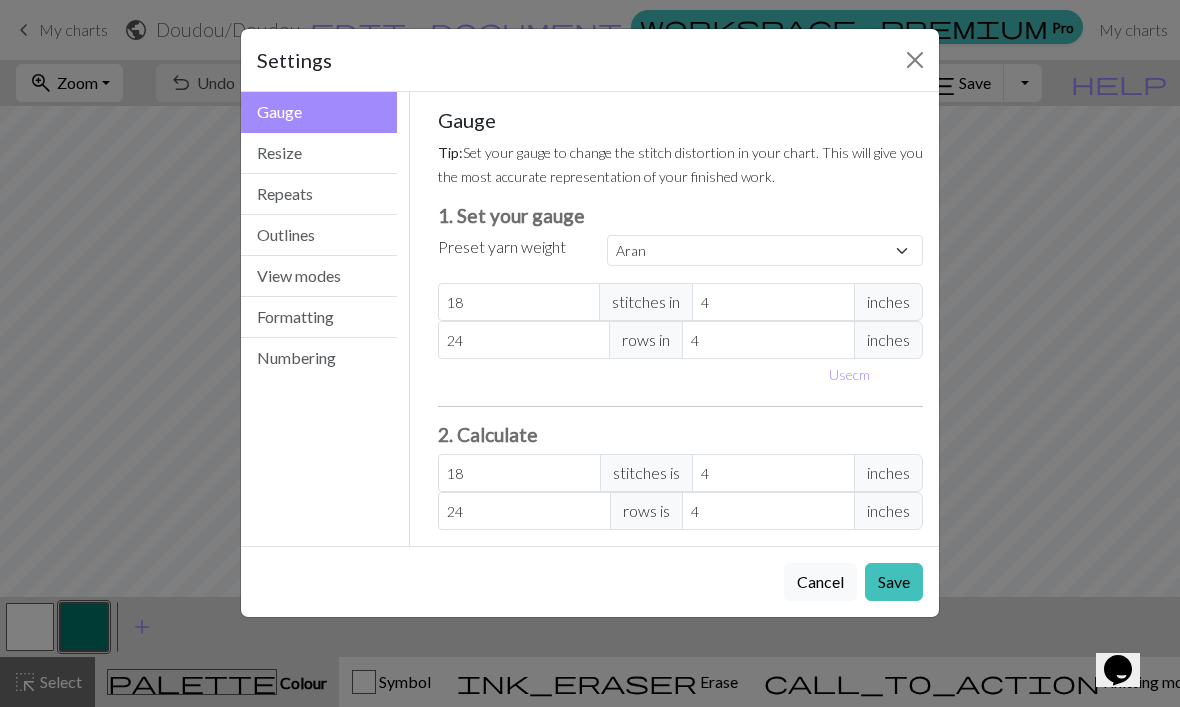 click on "Resize" at bounding box center [319, 153] 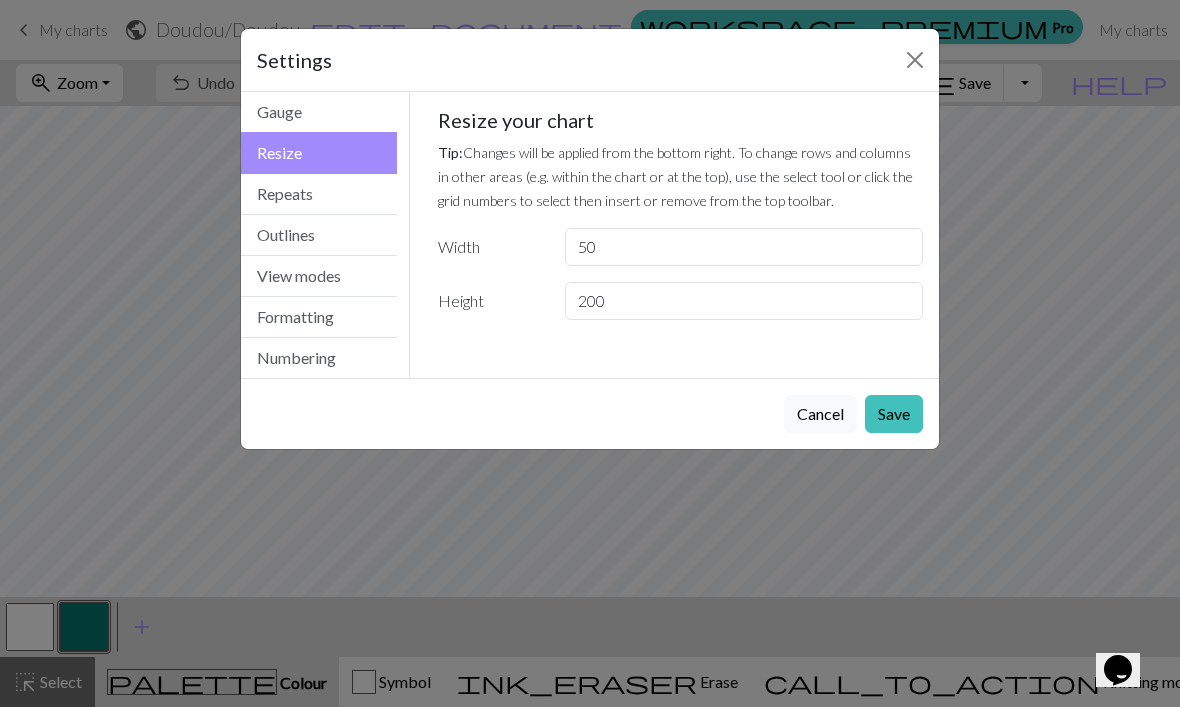 click on "Repeats" at bounding box center [319, 194] 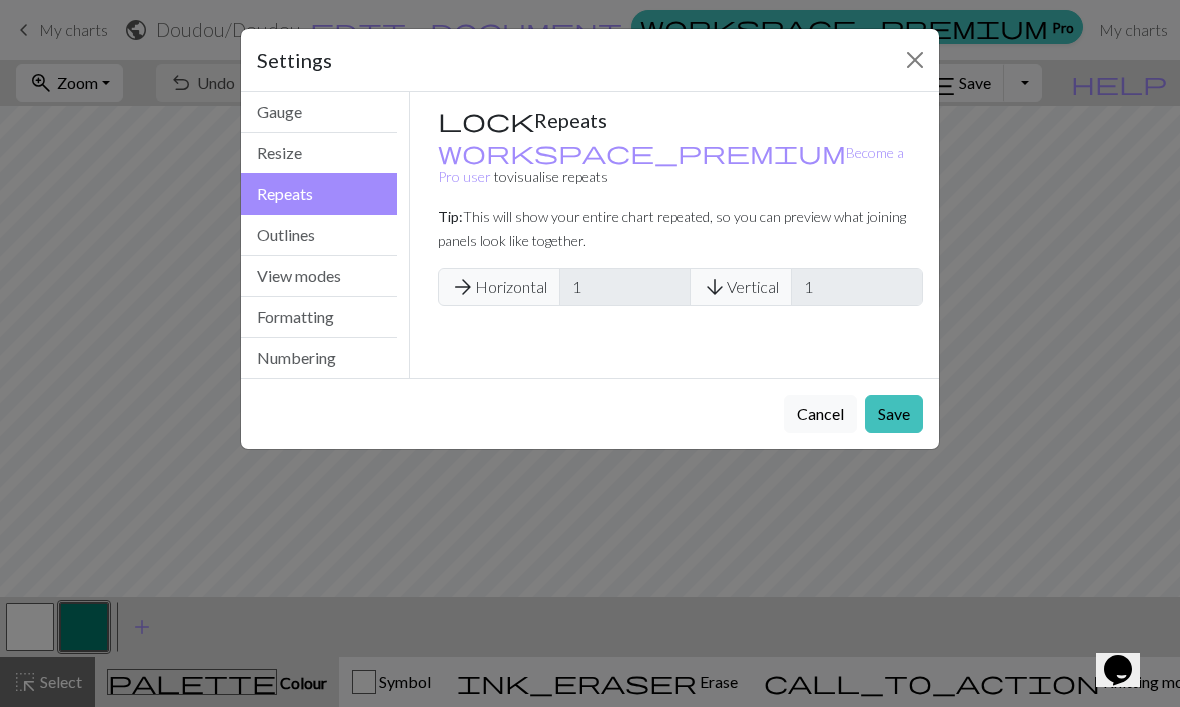 click on "Outlines" at bounding box center (319, 235) 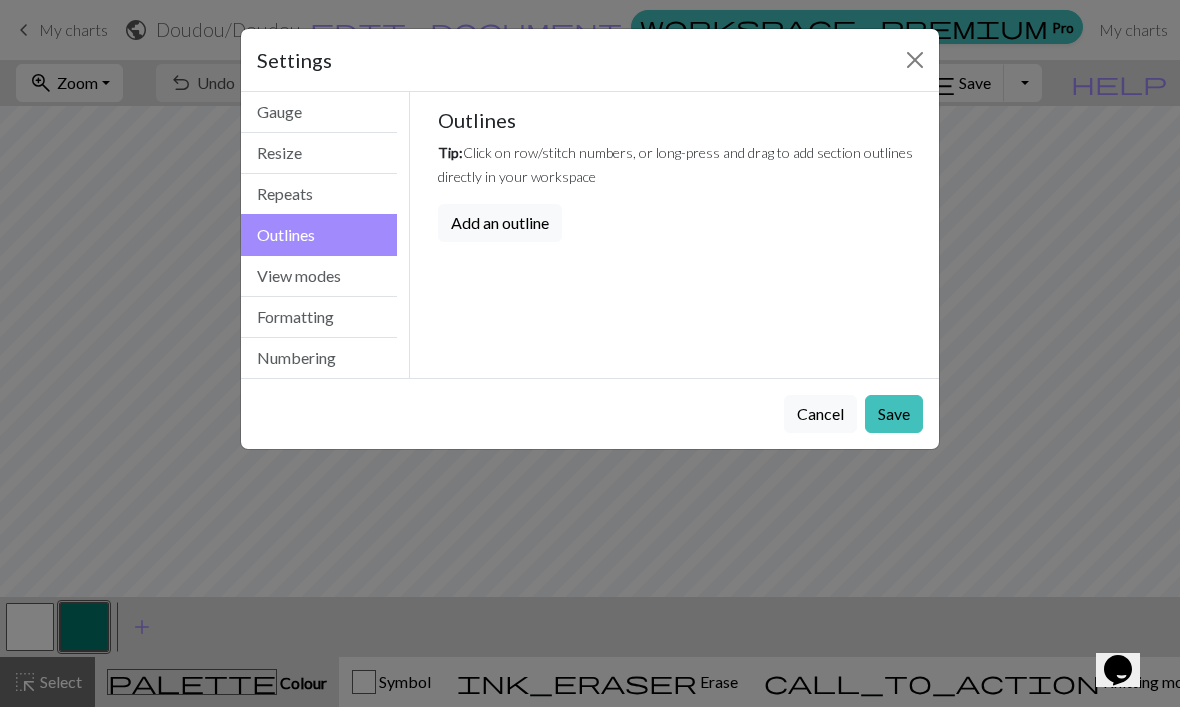 click on "View modes" at bounding box center [319, 276] 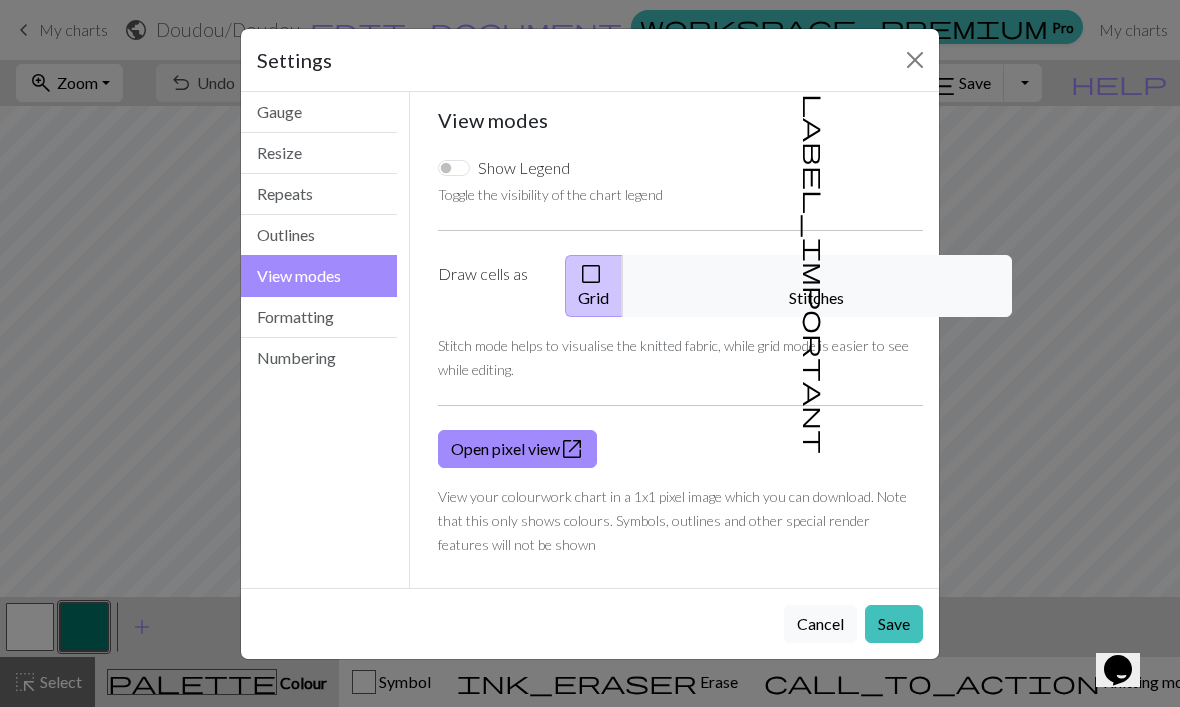 click on "Formatting" at bounding box center [319, 317] 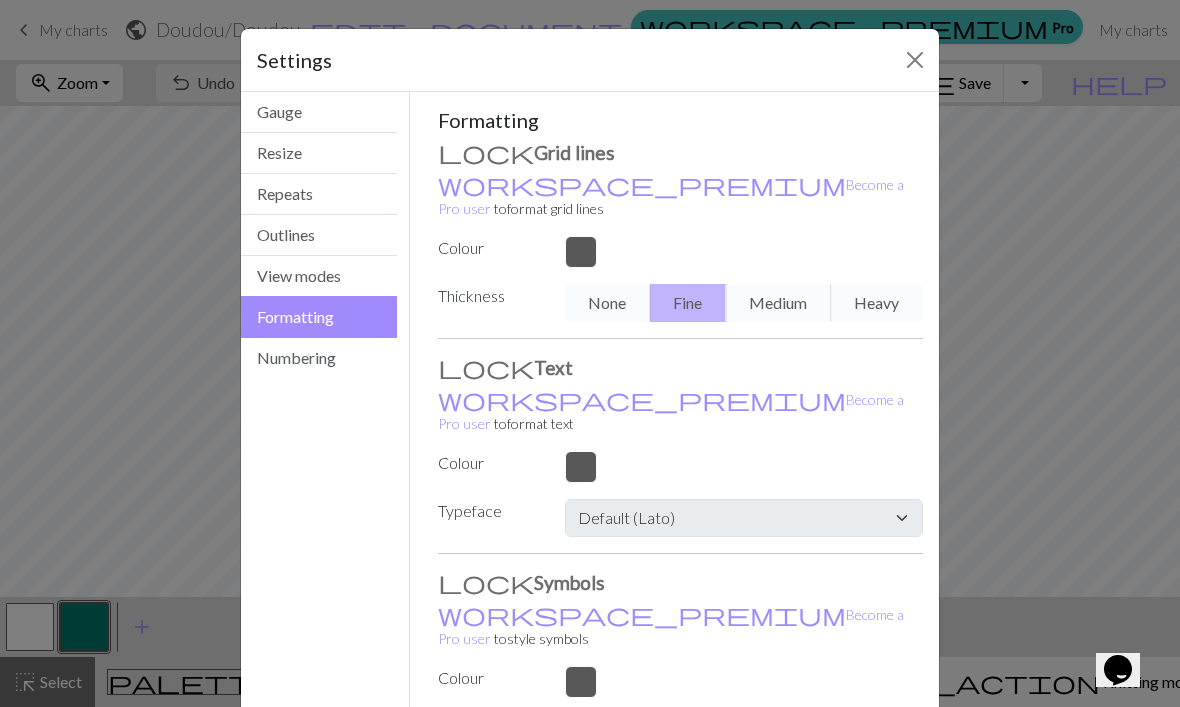 click on "Gauge" at bounding box center (319, 112) 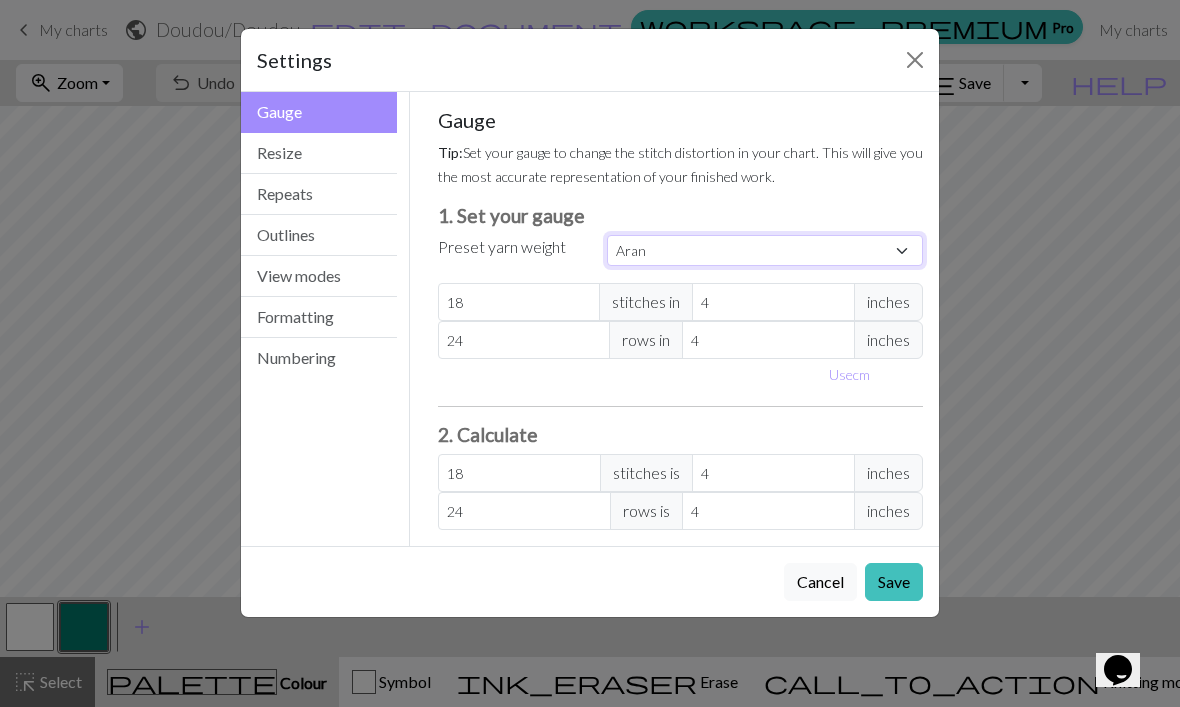 click on "Custom Square Lace Light Fingering Fingering Sport Double knit Worsted Aran Bulky Super Bulky" at bounding box center [765, 250] 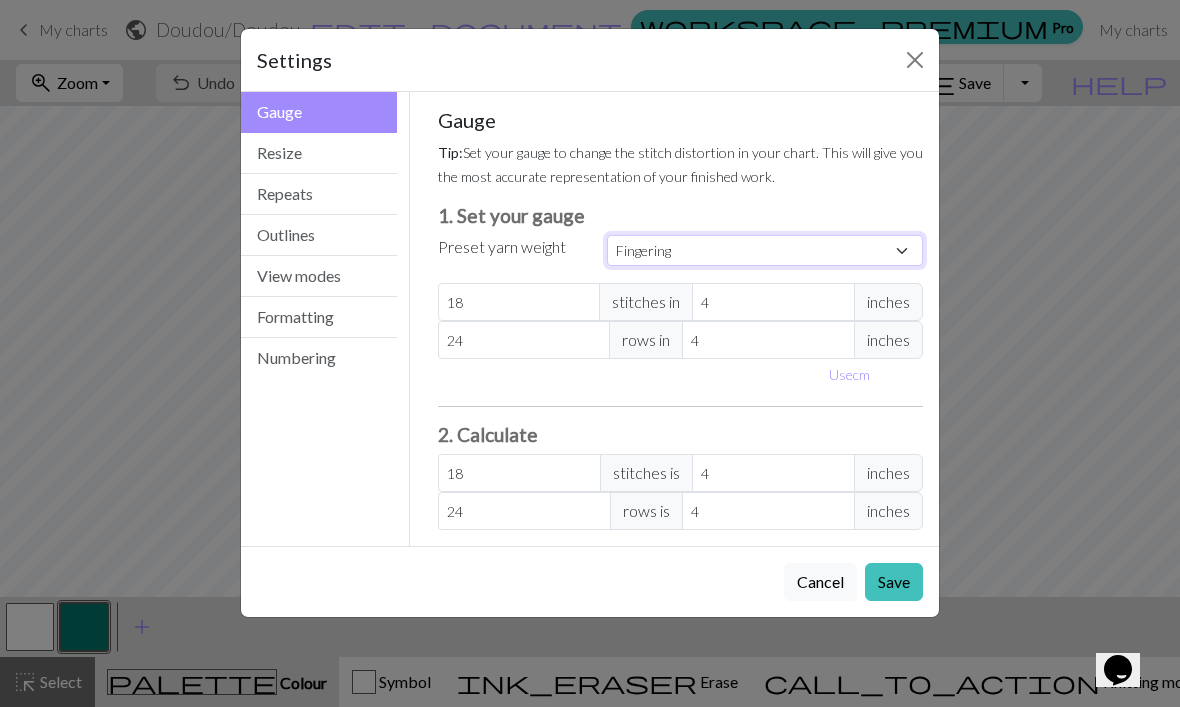 type on "28" 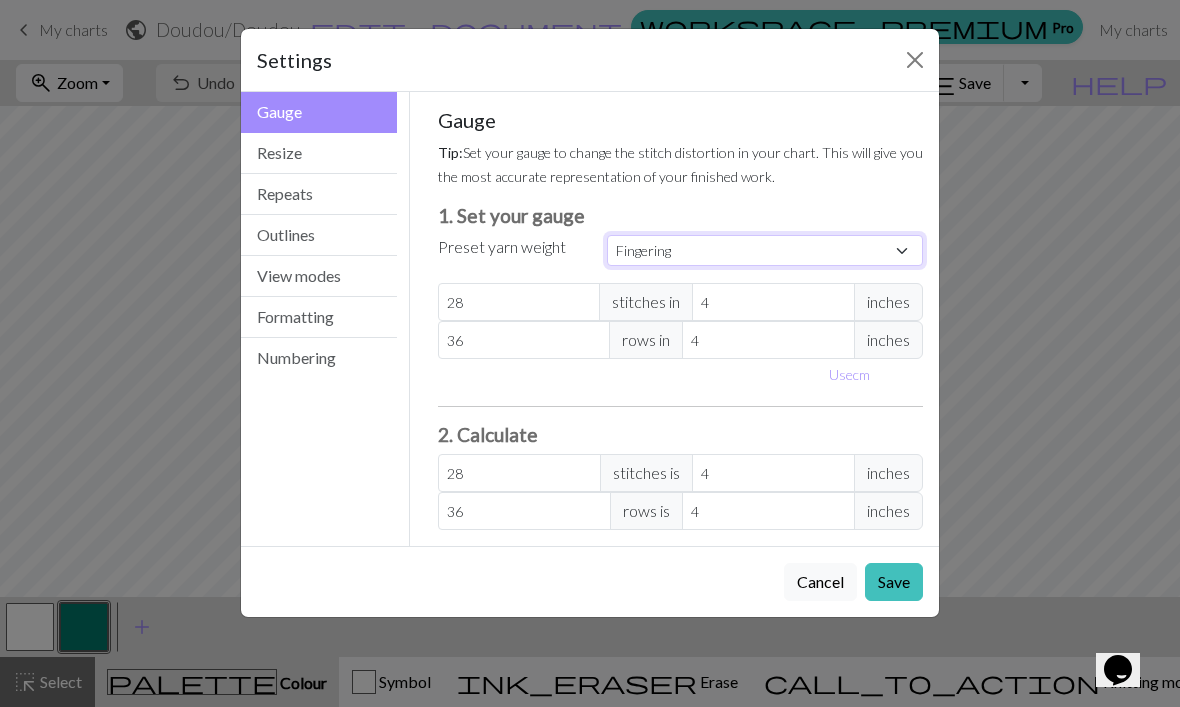 click on "Custom Square Lace Light Fingering Fingering Sport Double knit Worsted Aran Bulky Super Bulky" at bounding box center [765, 250] 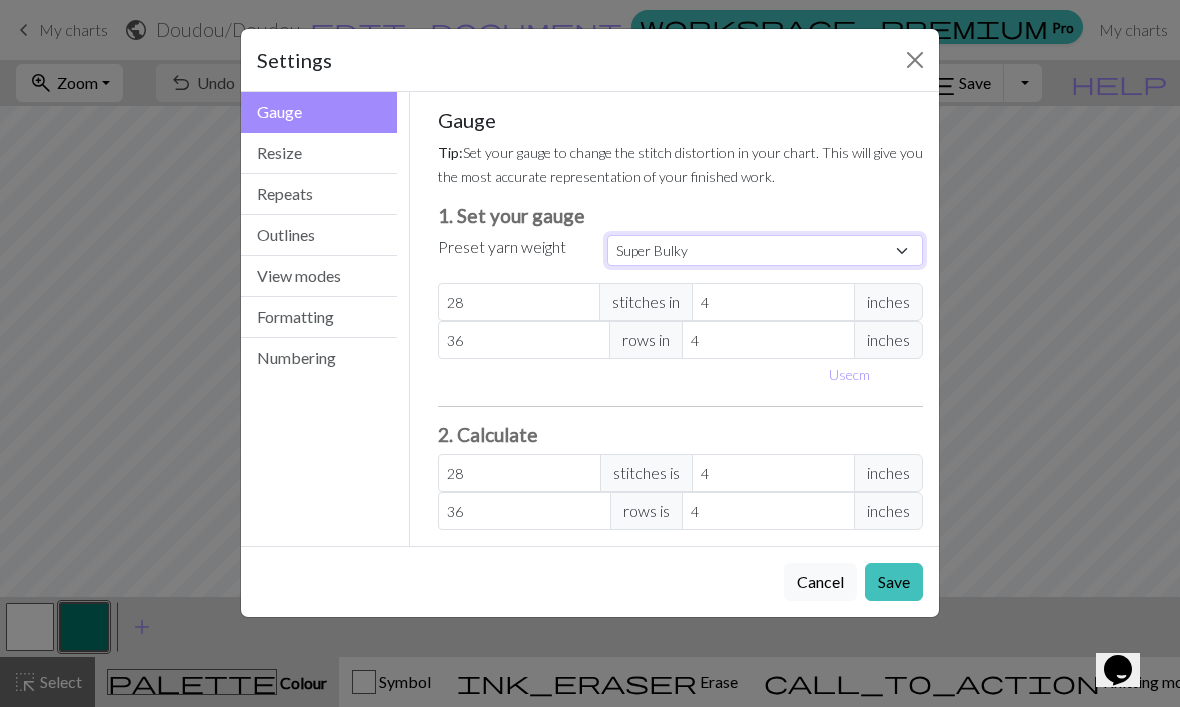 type on "8" 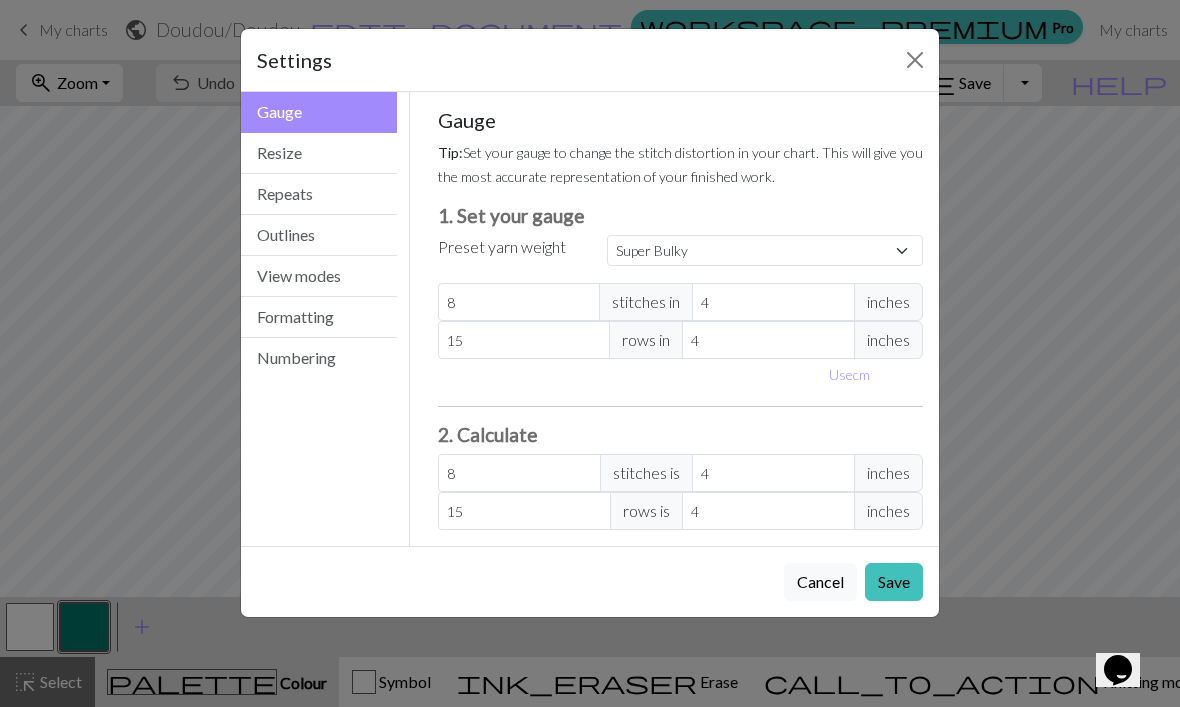 click on "Resize" at bounding box center (319, 153) 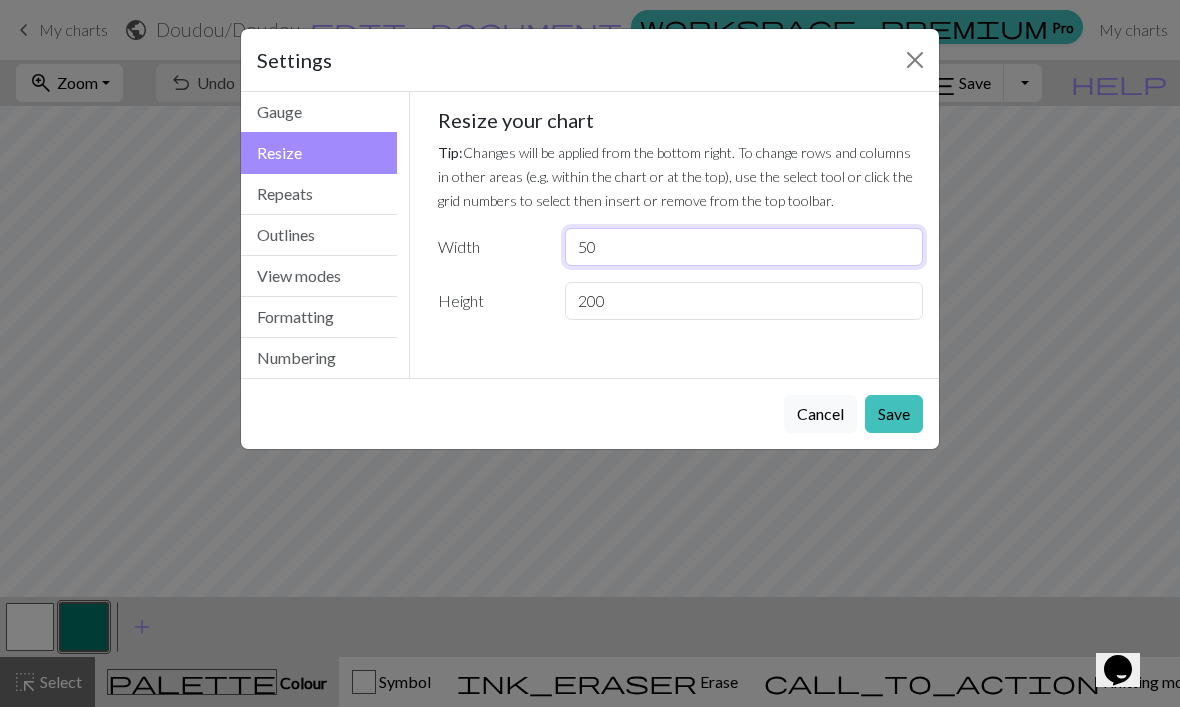 click on "50" at bounding box center (744, 247) 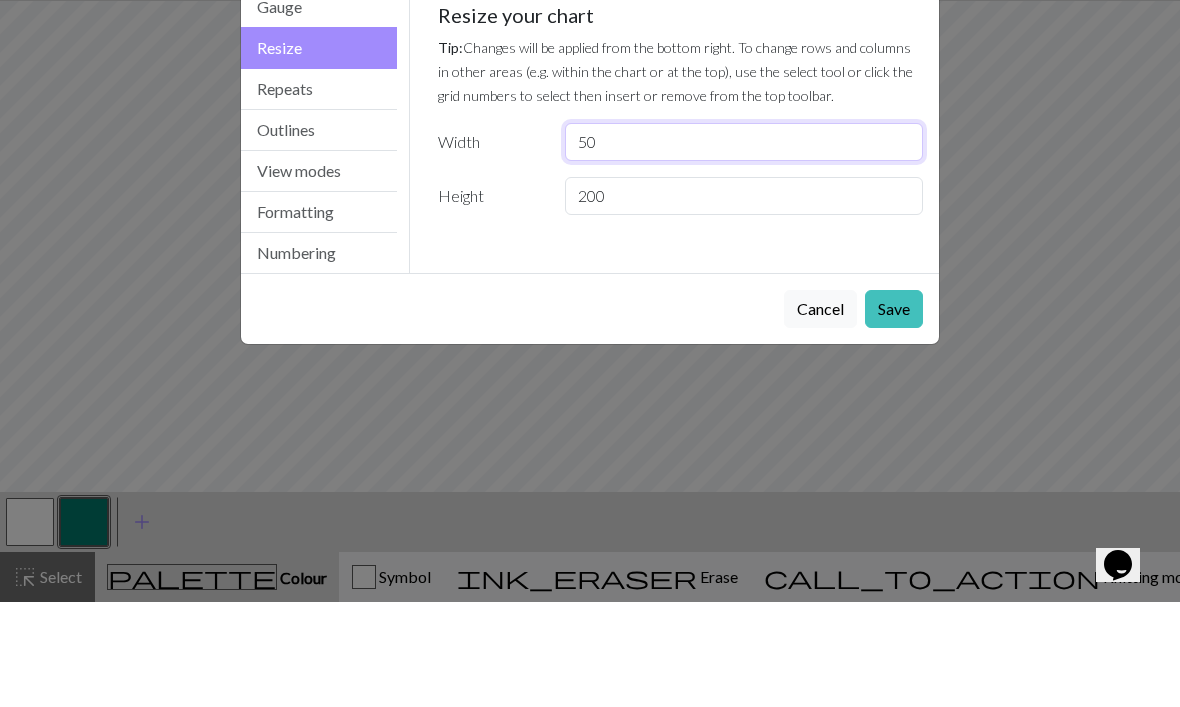 type on "5" 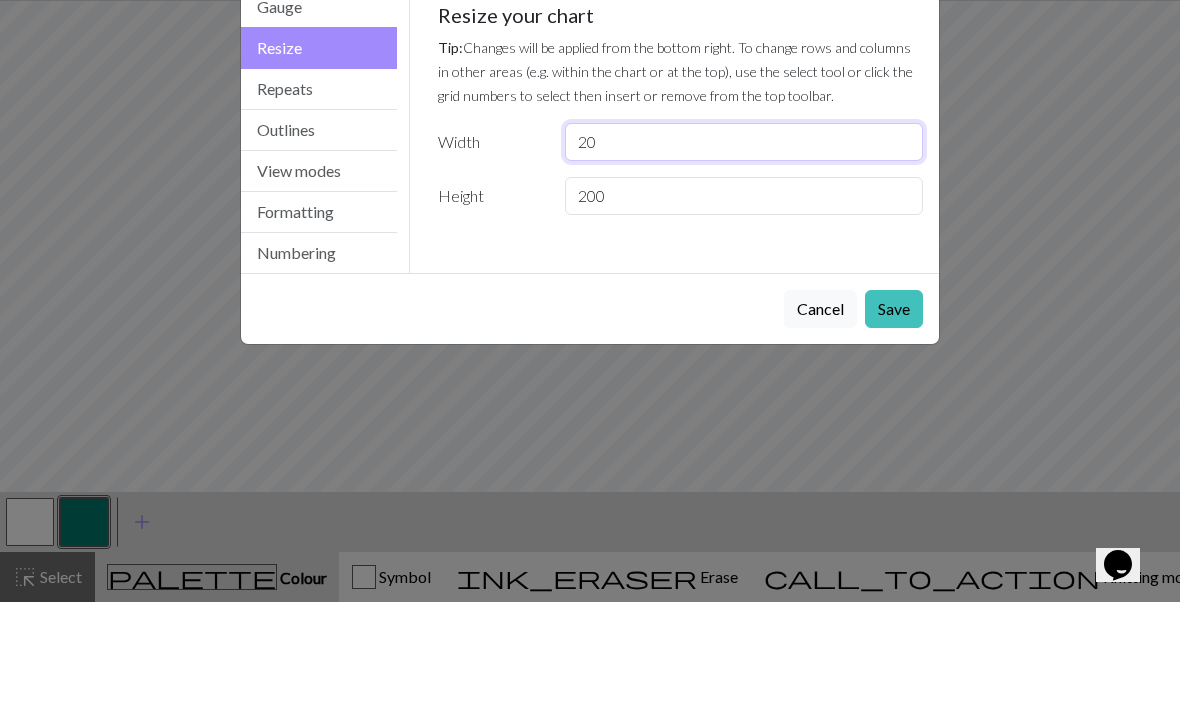 type on "2" 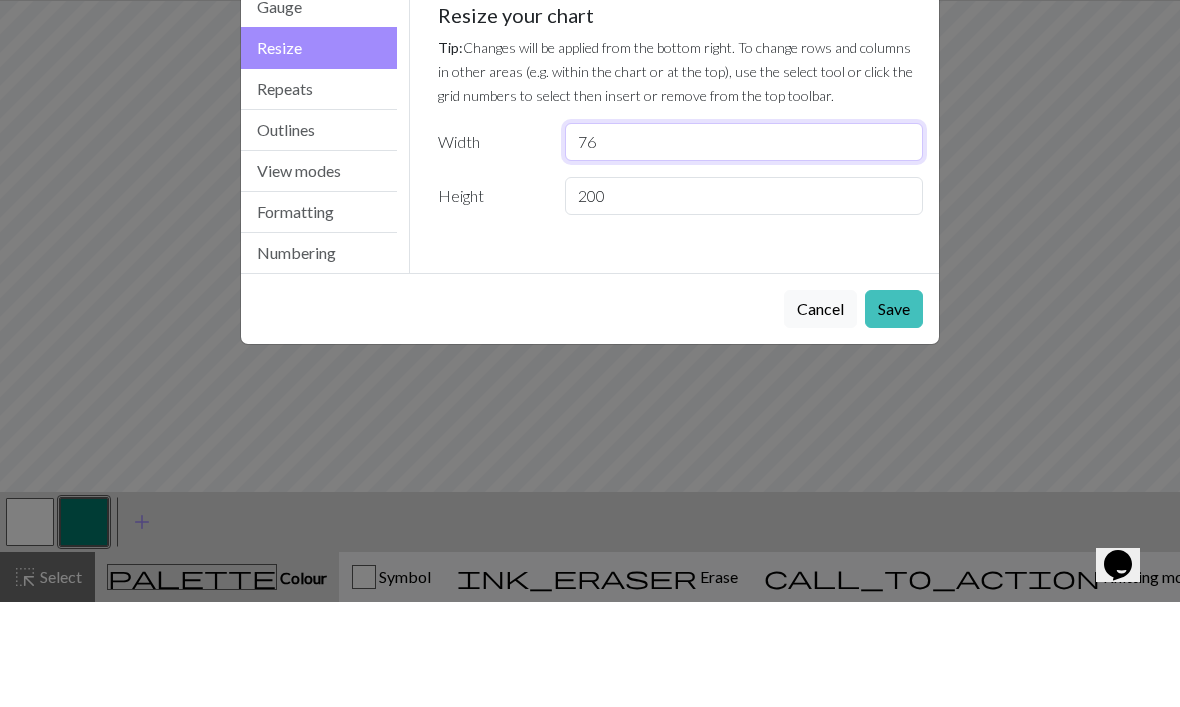 type on "76" 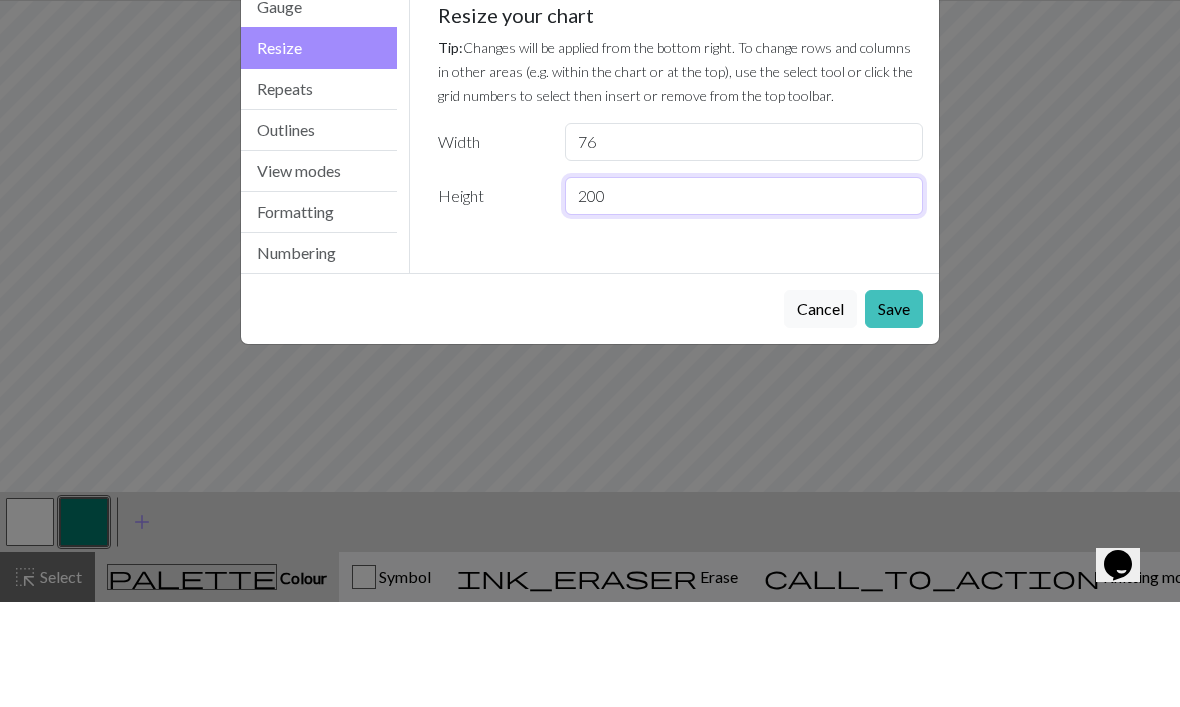 click on "200" at bounding box center (744, 301) 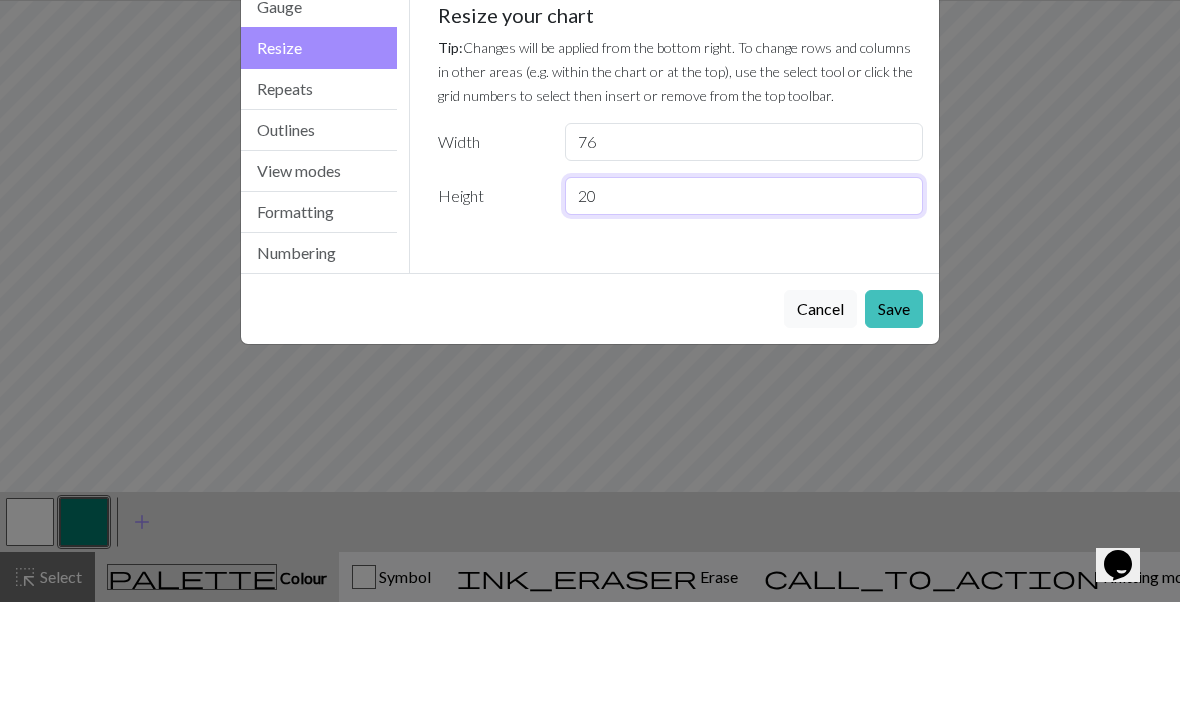type on "2" 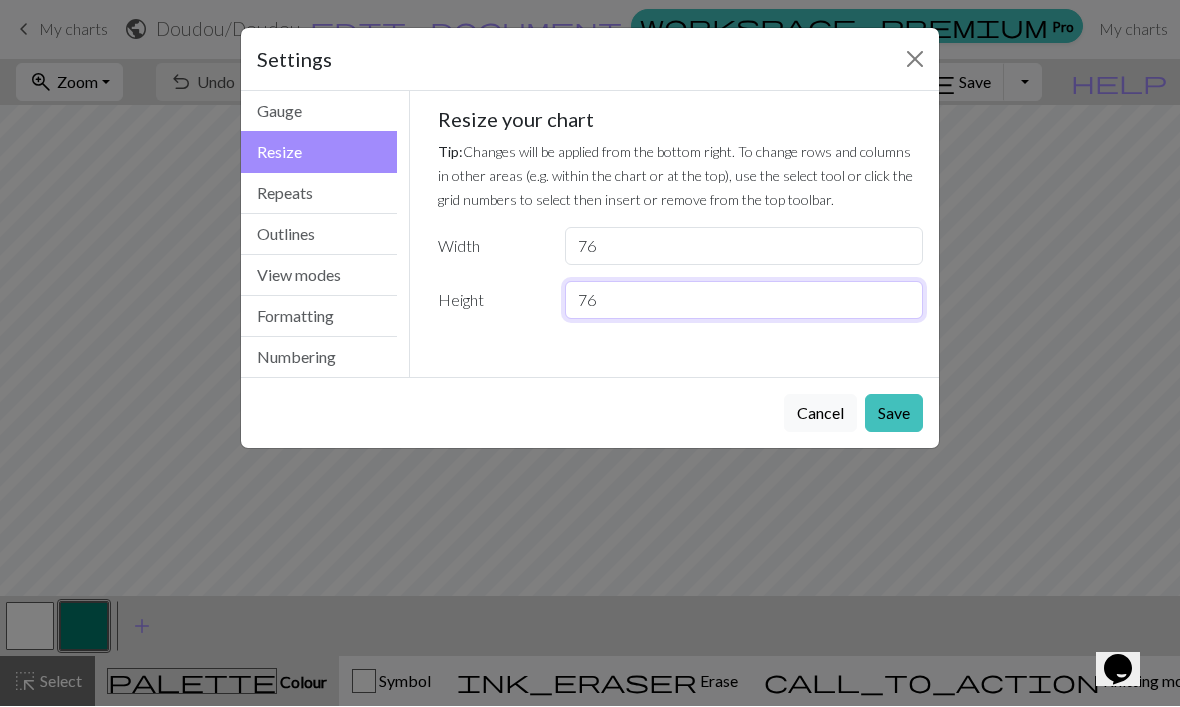 type on "76" 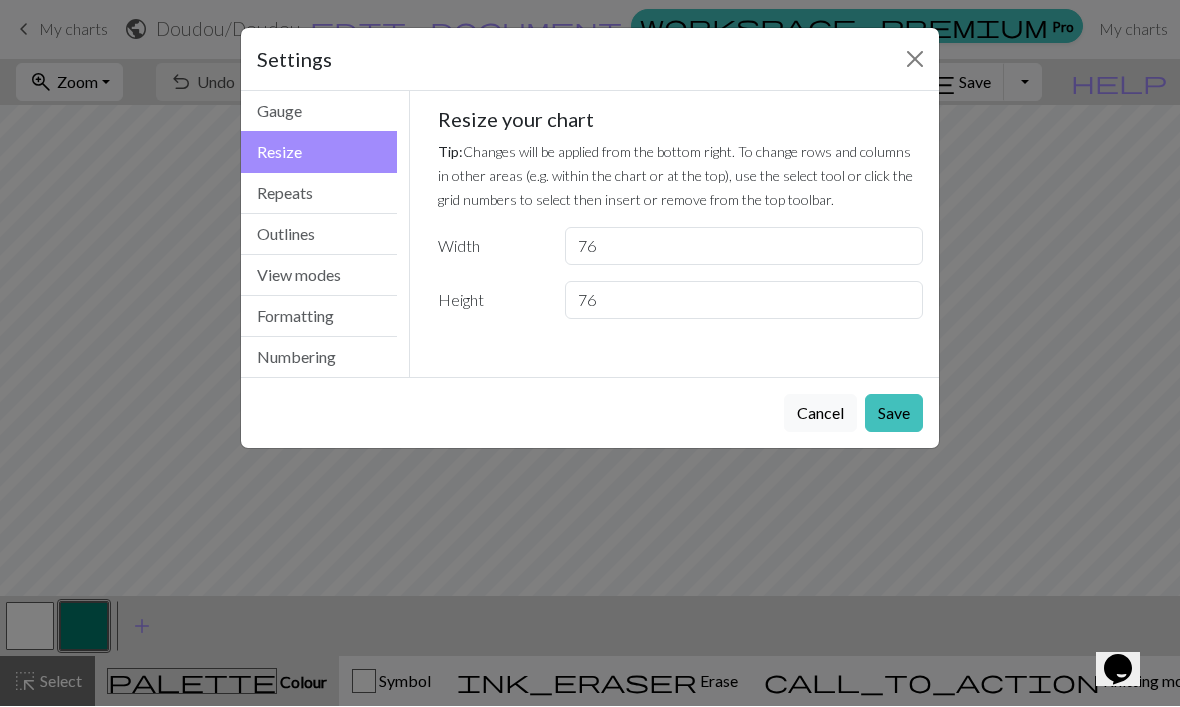 click on "Save" at bounding box center [894, 414] 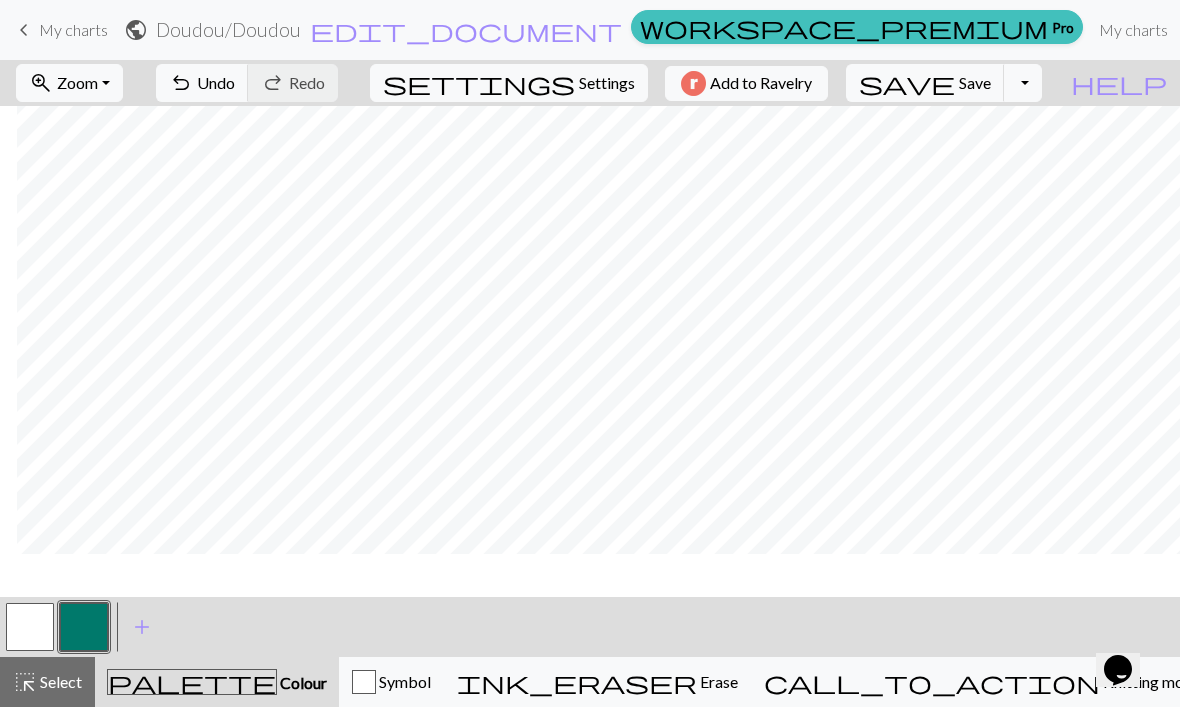 scroll, scrollTop: 64, scrollLeft: 374, axis: both 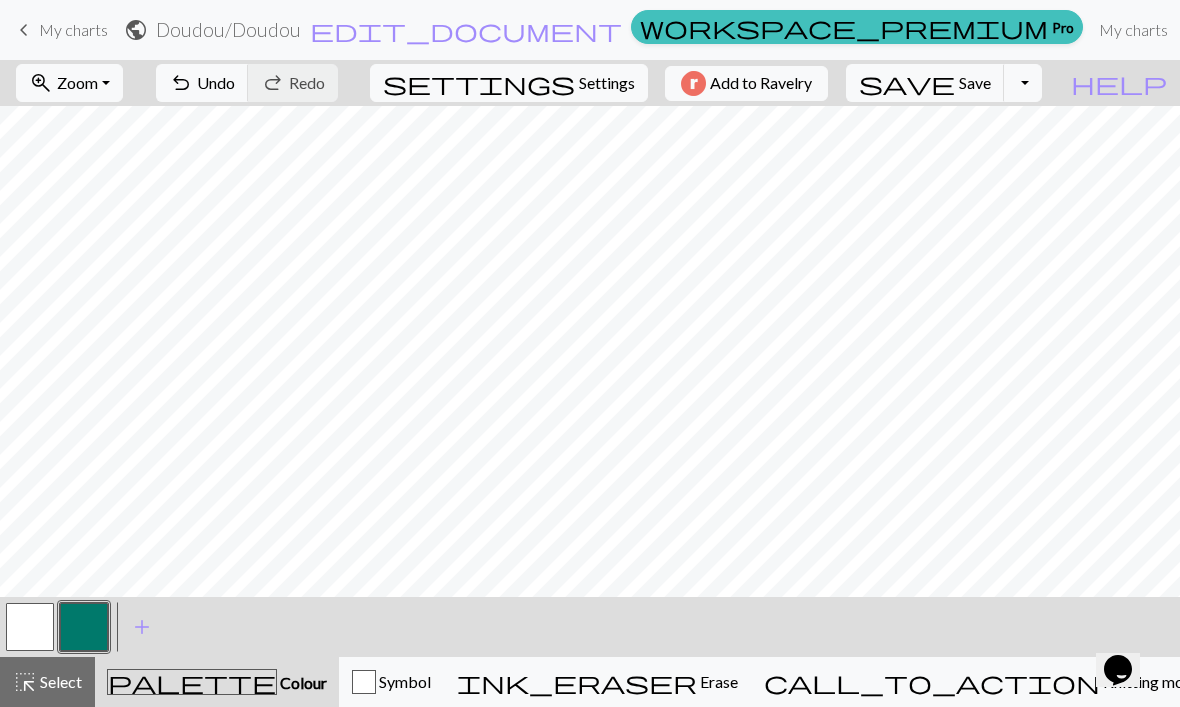 click on "Settings" at bounding box center [607, 83] 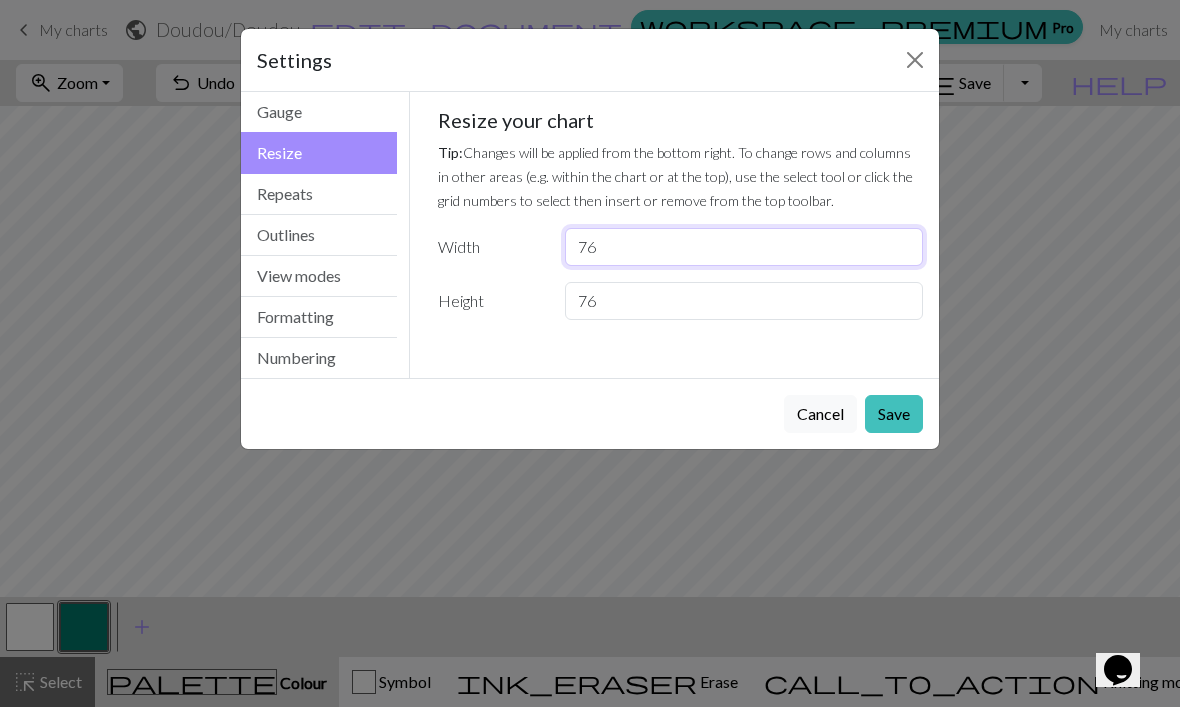 click on "76" at bounding box center (744, 247) 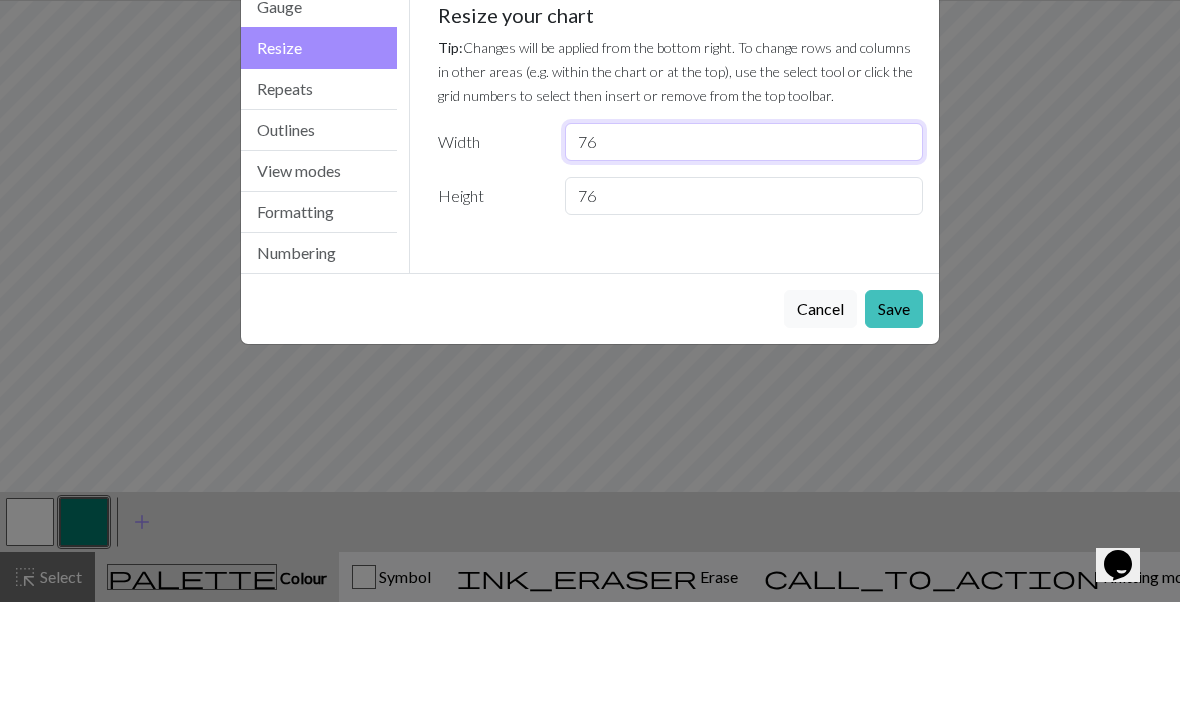 type on "7" 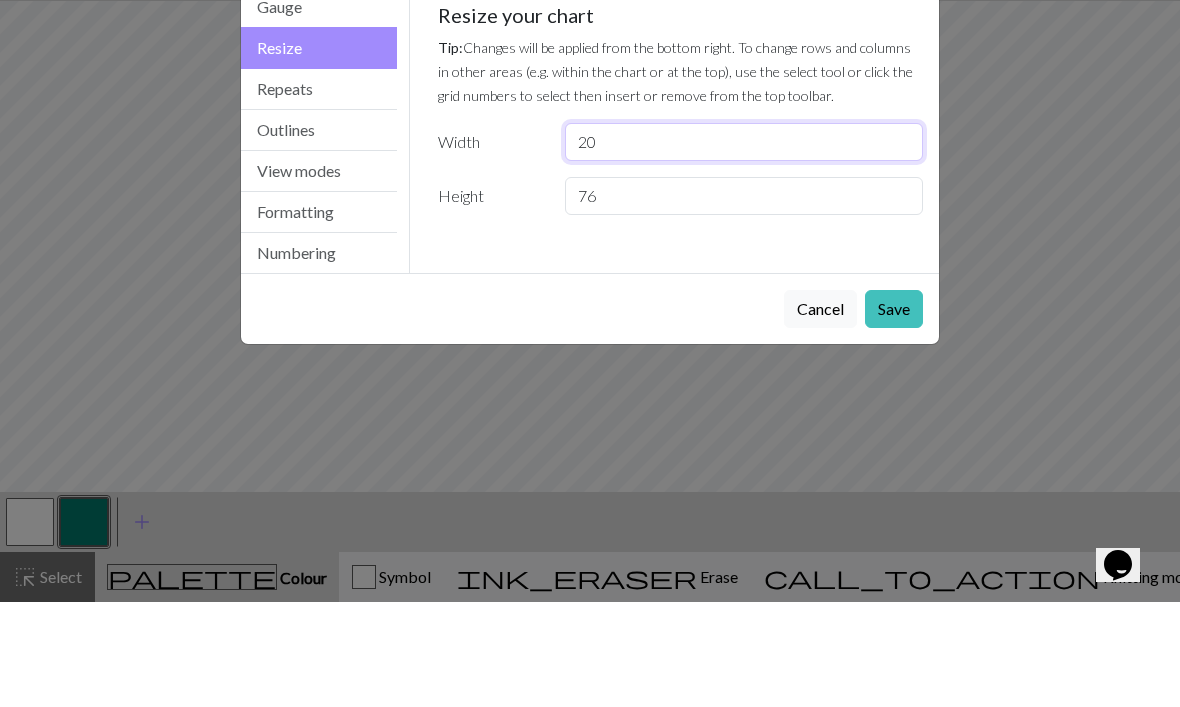 type on "20" 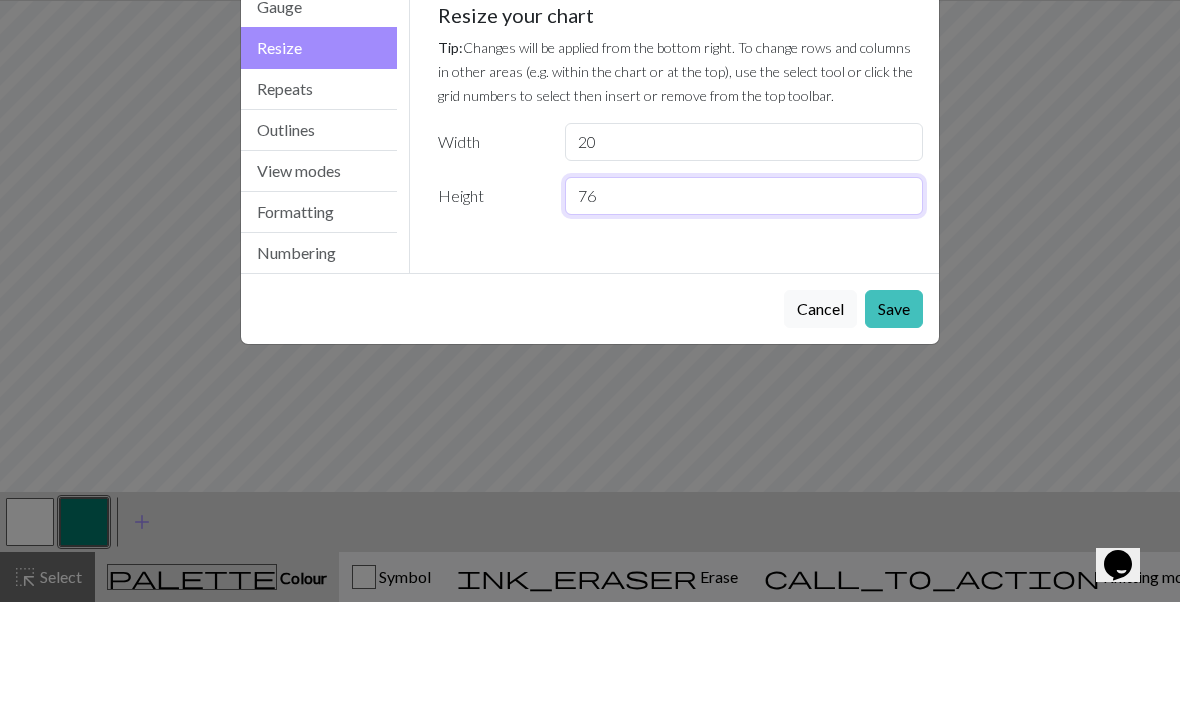 click on "76" at bounding box center (744, 301) 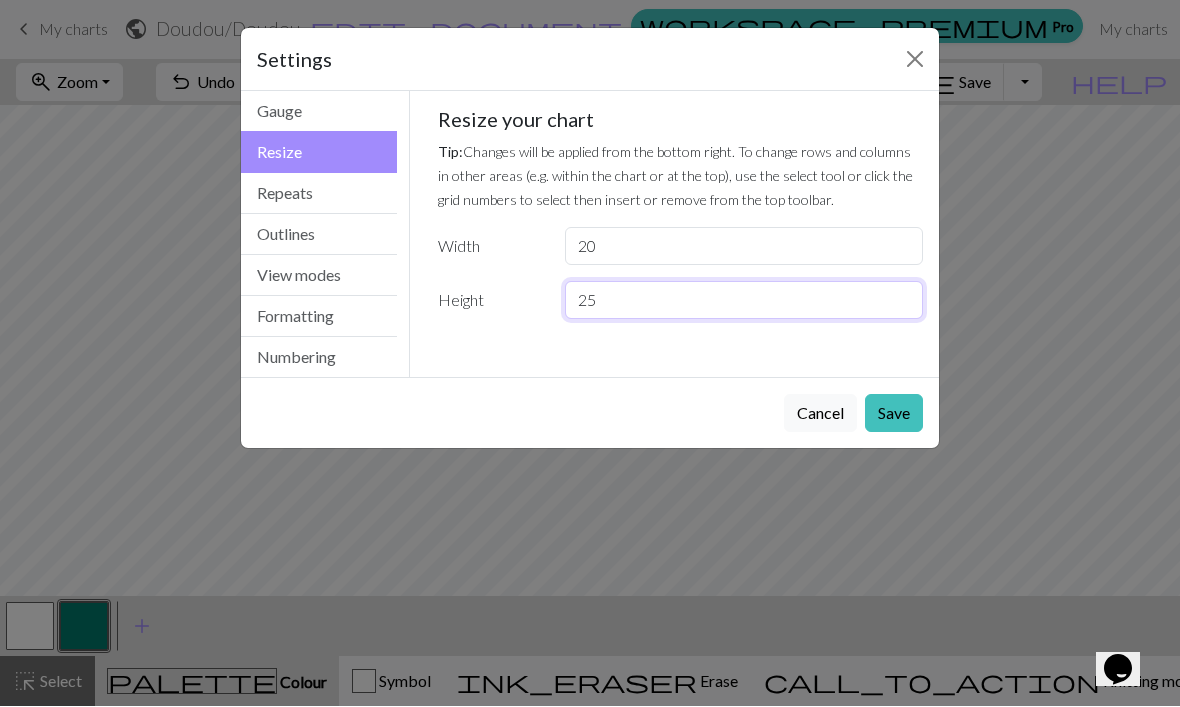 type on "25" 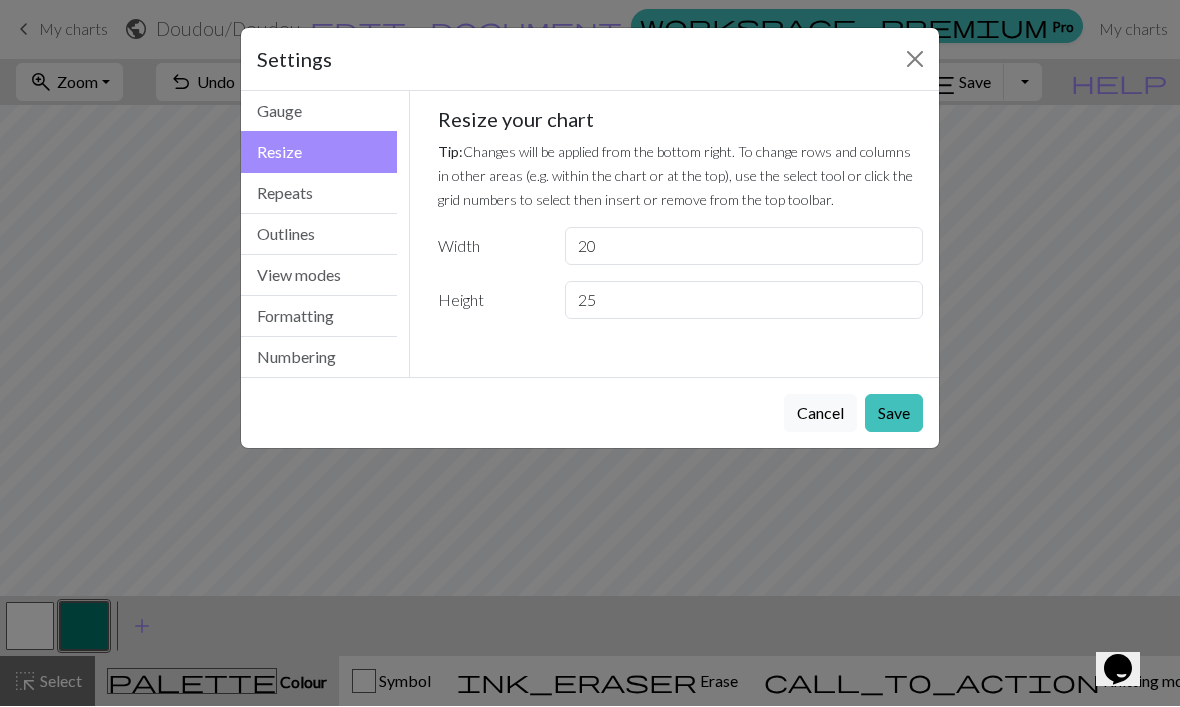 click on "Save" at bounding box center [894, 414] 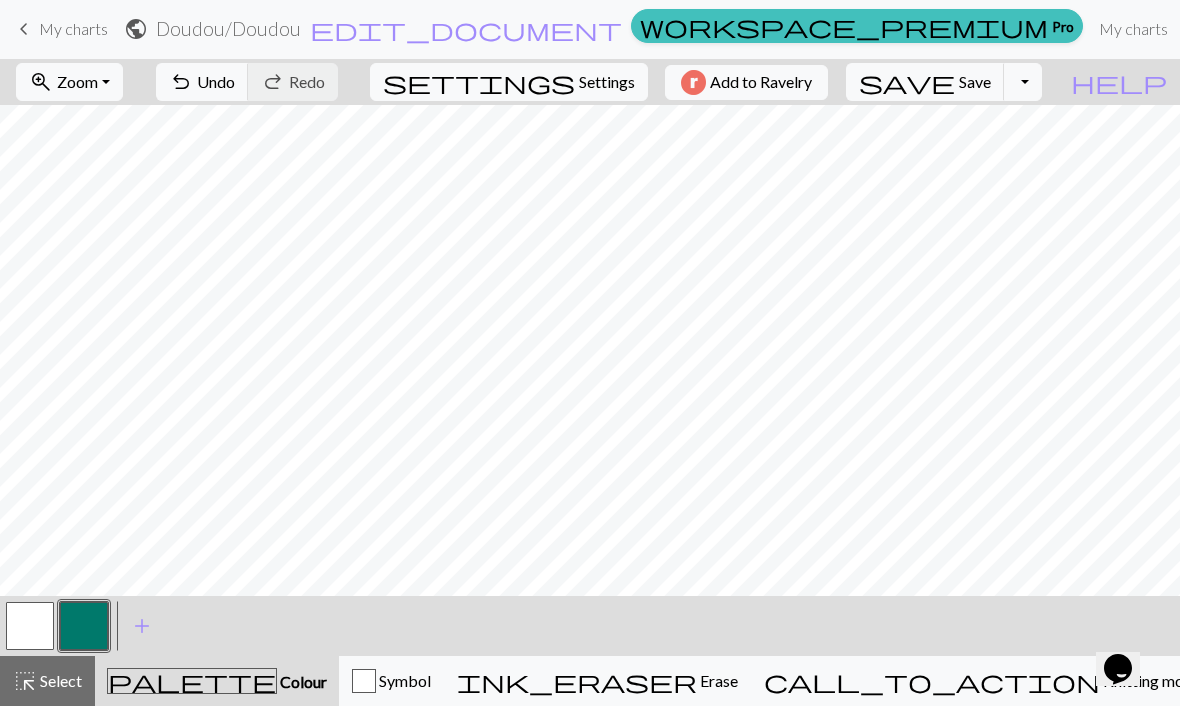 scroll, scrollTop: 0, scrollLeft: 0, axis: both 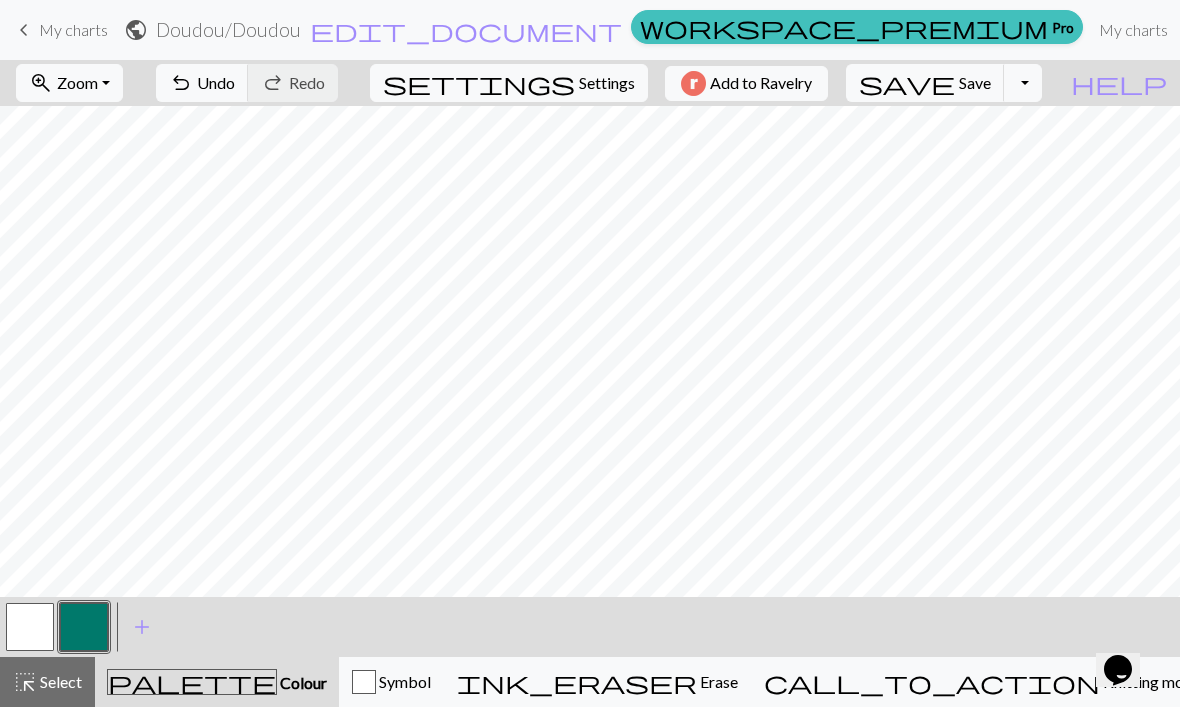 click on "zoom_in Zoom Zoom" at bounding box center [69, 83] 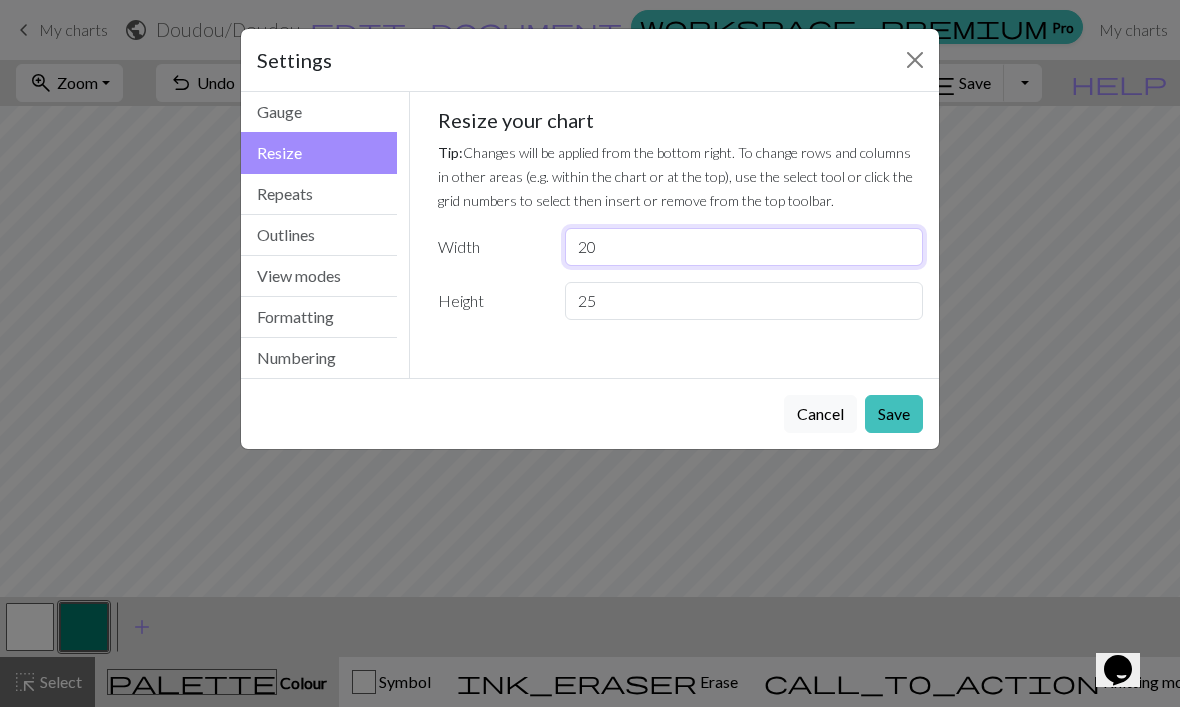 click on "20" at bounding box center [744, 247] 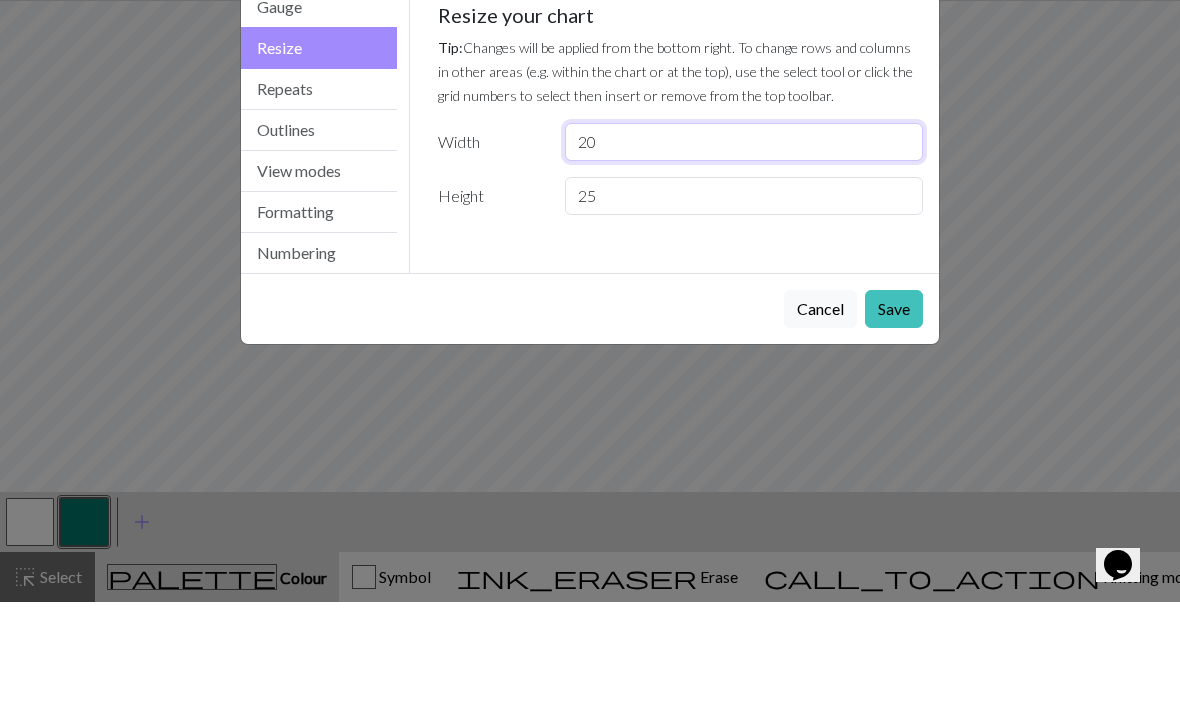 type on "2" 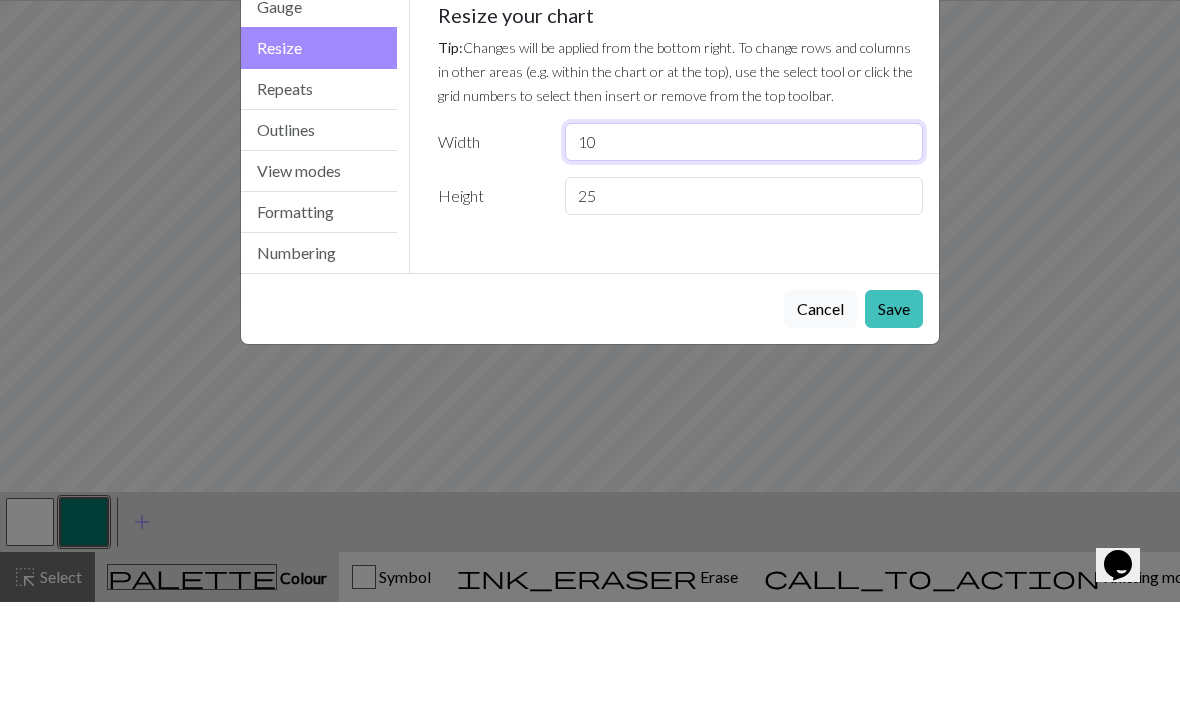 type on "10" 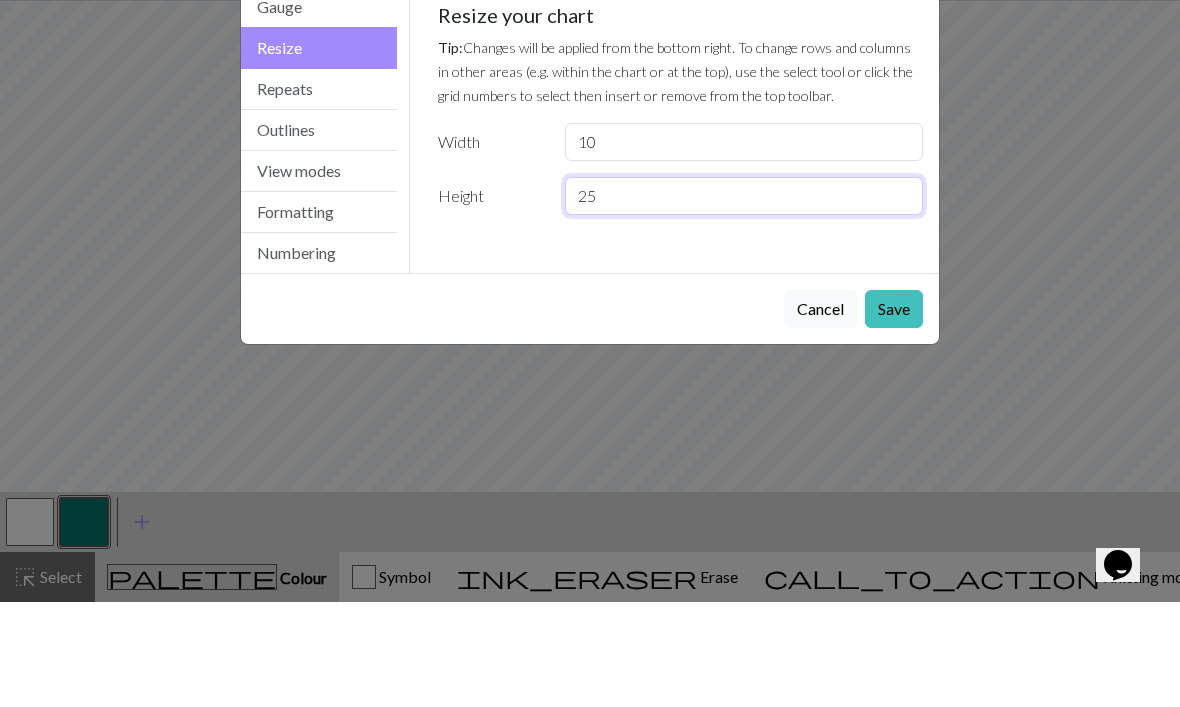 click on "25" at bounding box center (744, 301) 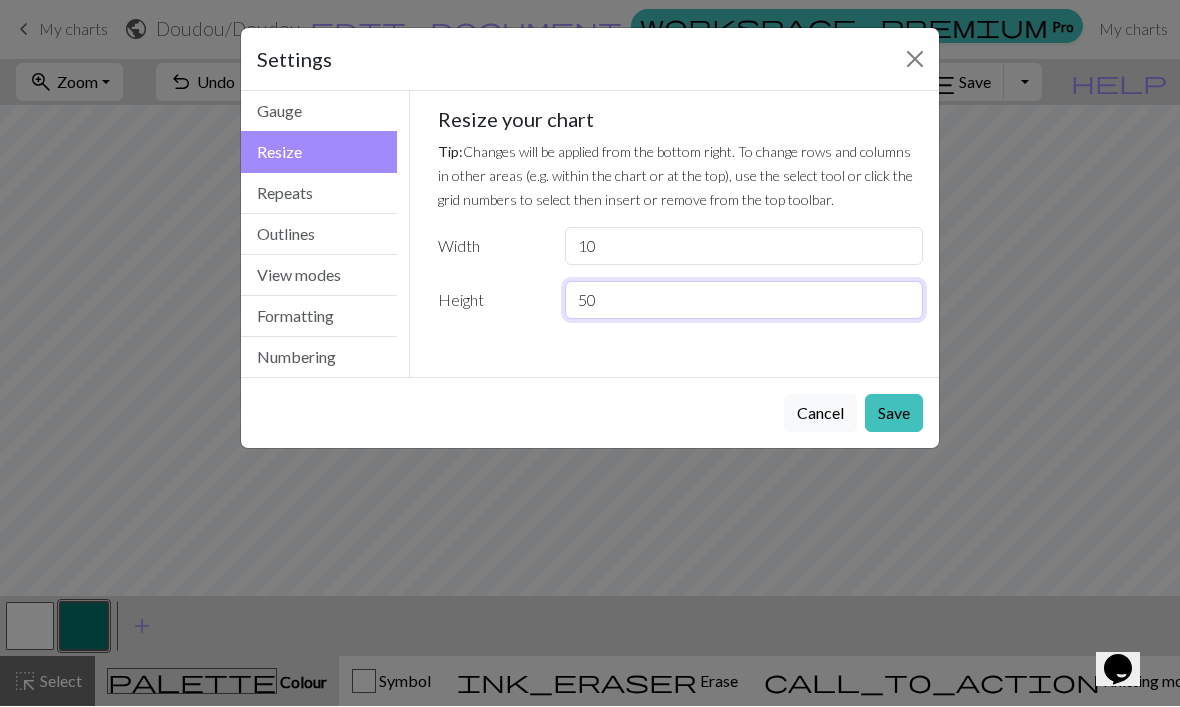 type on "50" 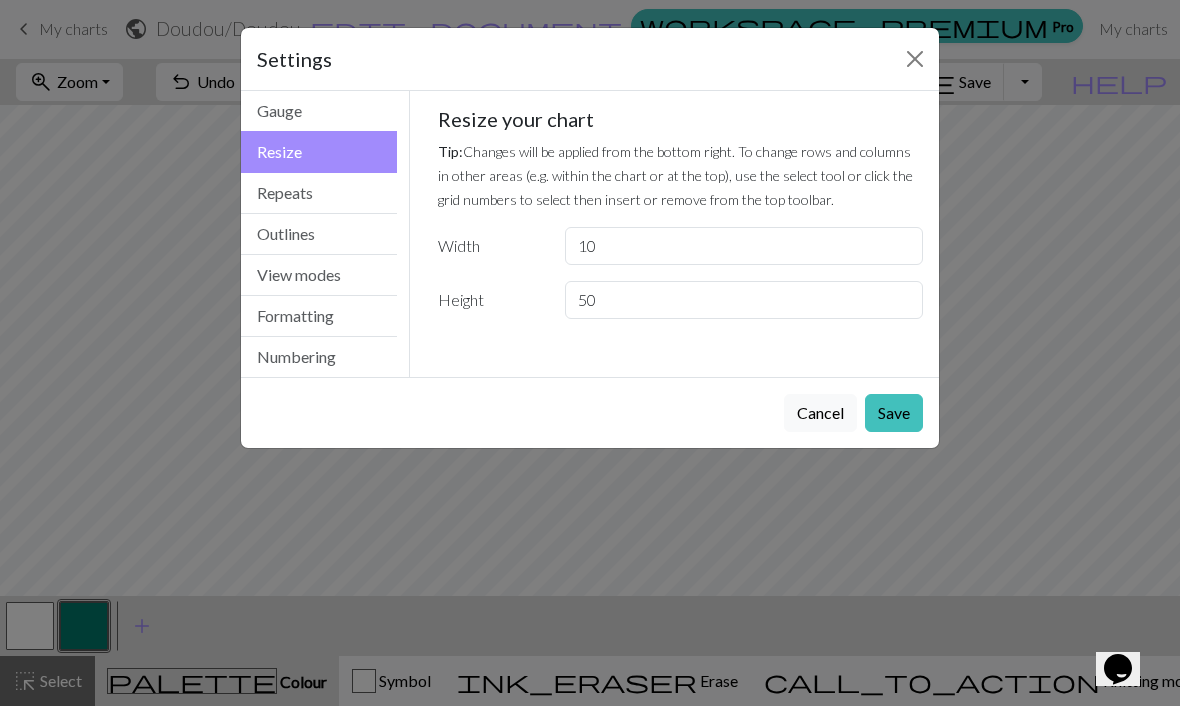 click on "Save" at bounding box center (894, 414) 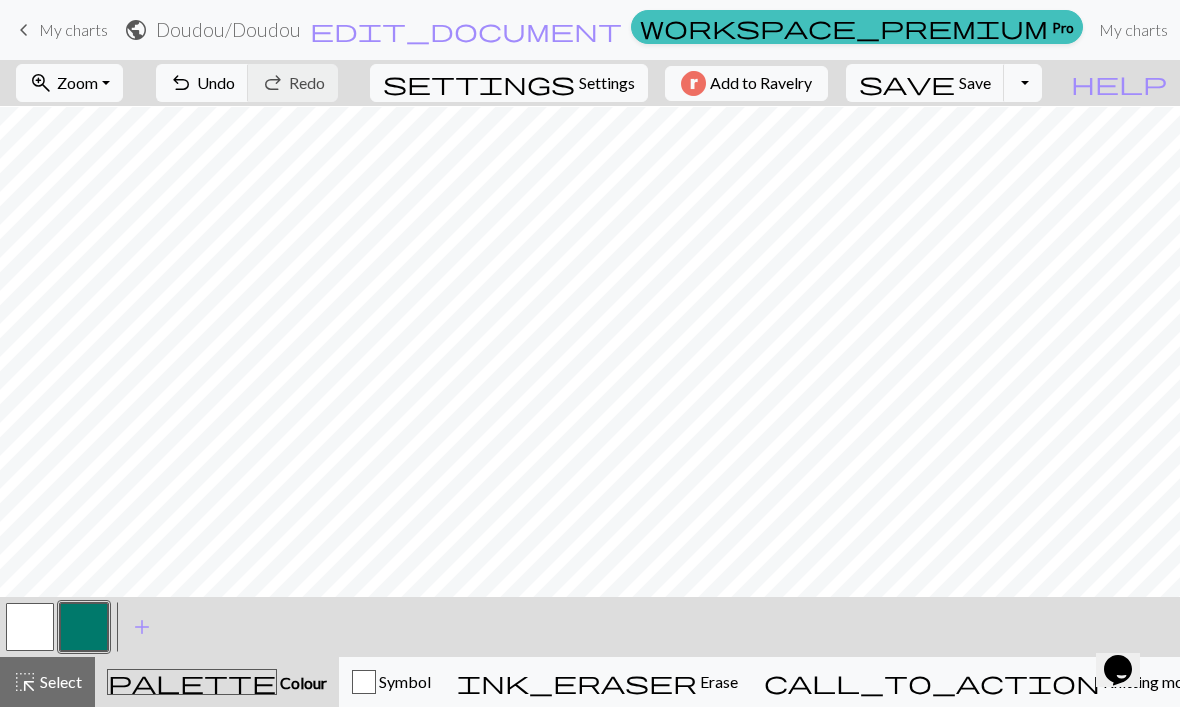 scroll, scrollTop: 126, scrollLeft: 0, axis: vertical 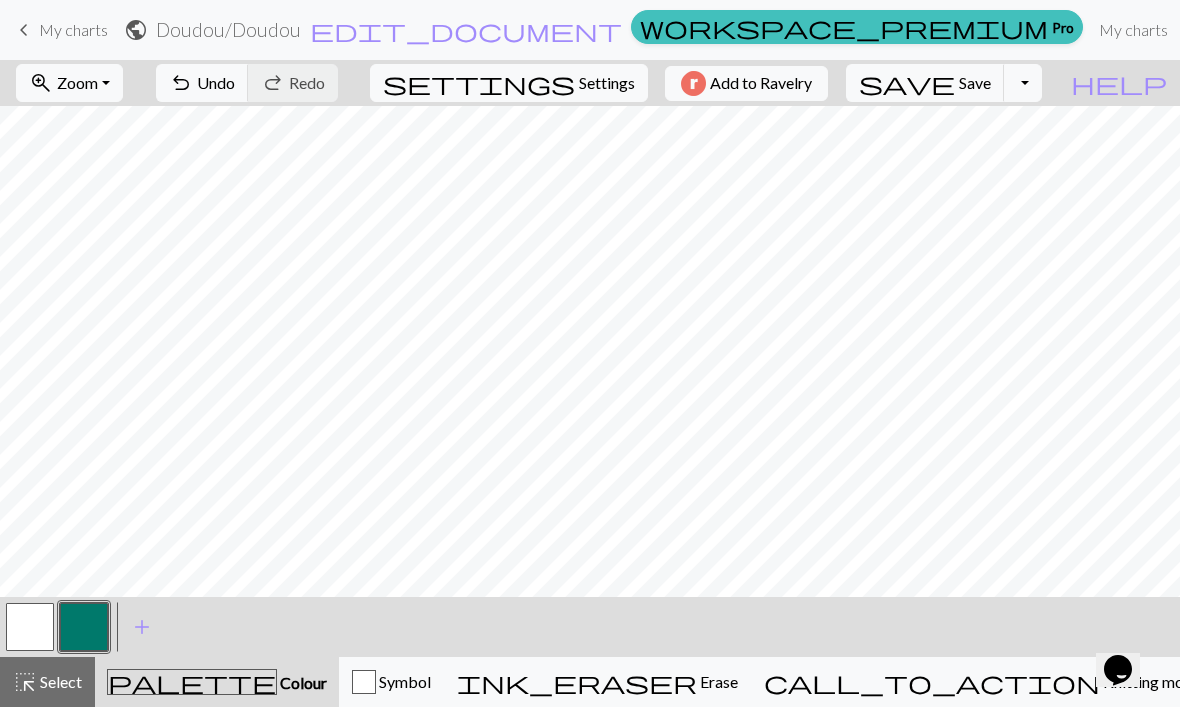 click on "zoom_in Zoom Zoom" at bounding box center [69, 83] 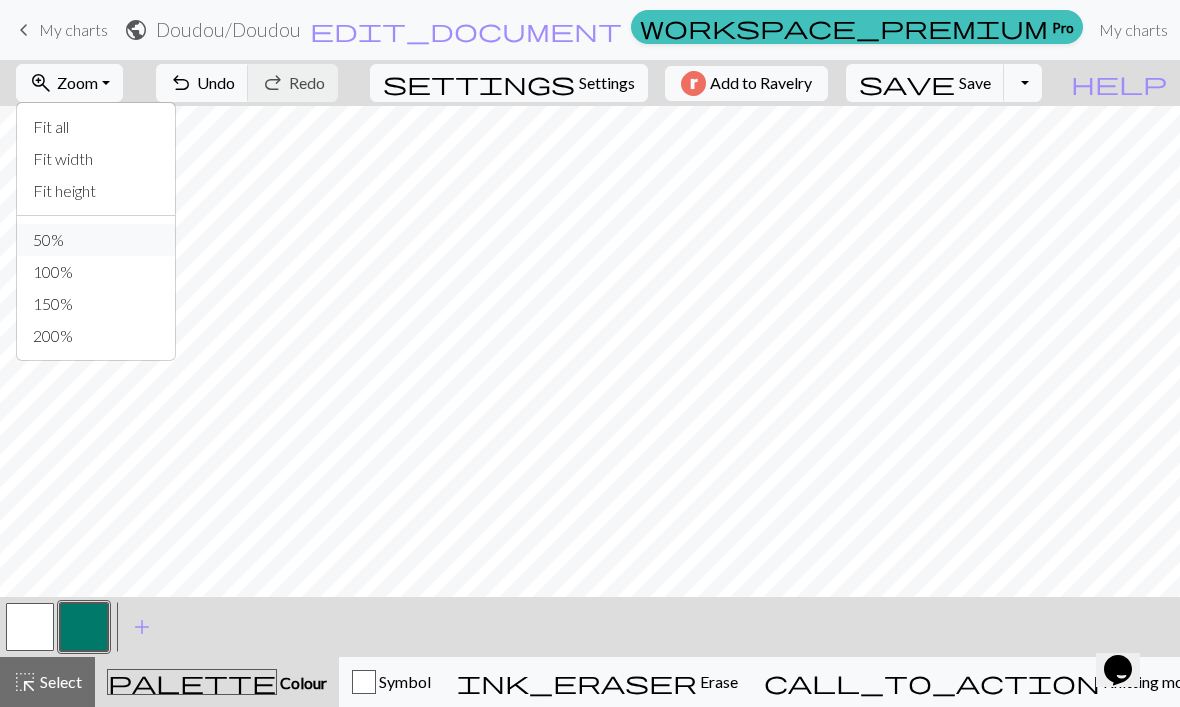 click on "50%" at bounding box center (96, 240) 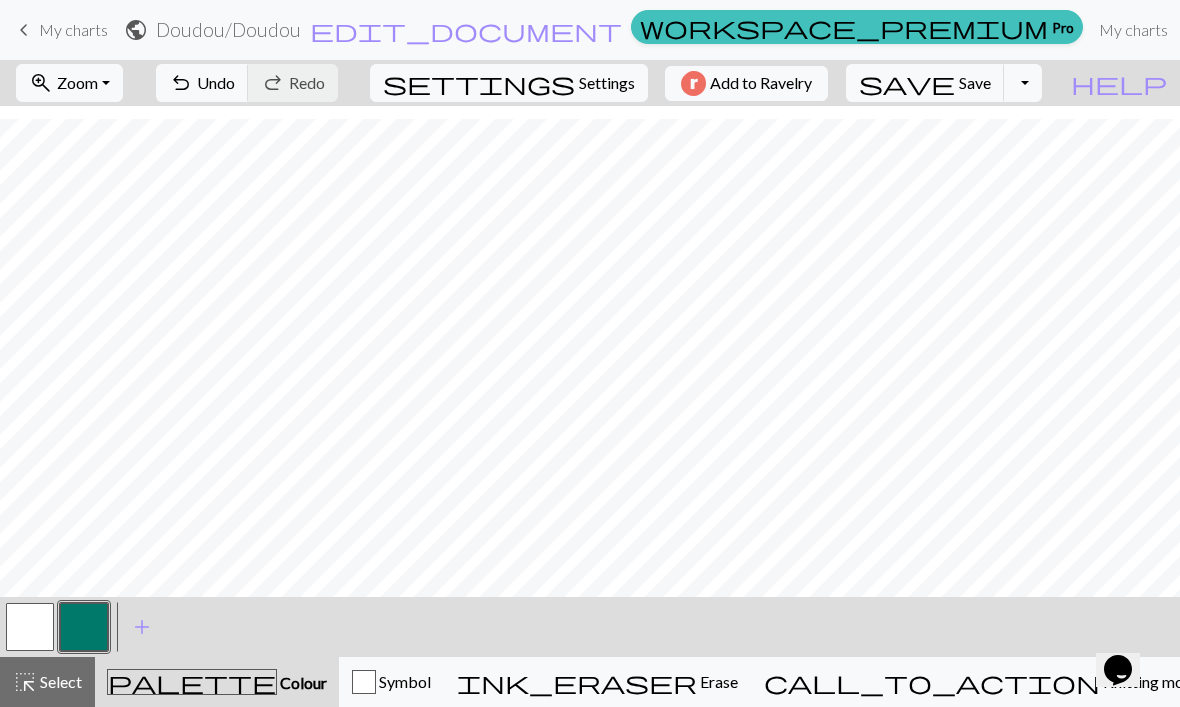 scroll, scrollTop: 79, scrollLeft: 0, axis: vertical 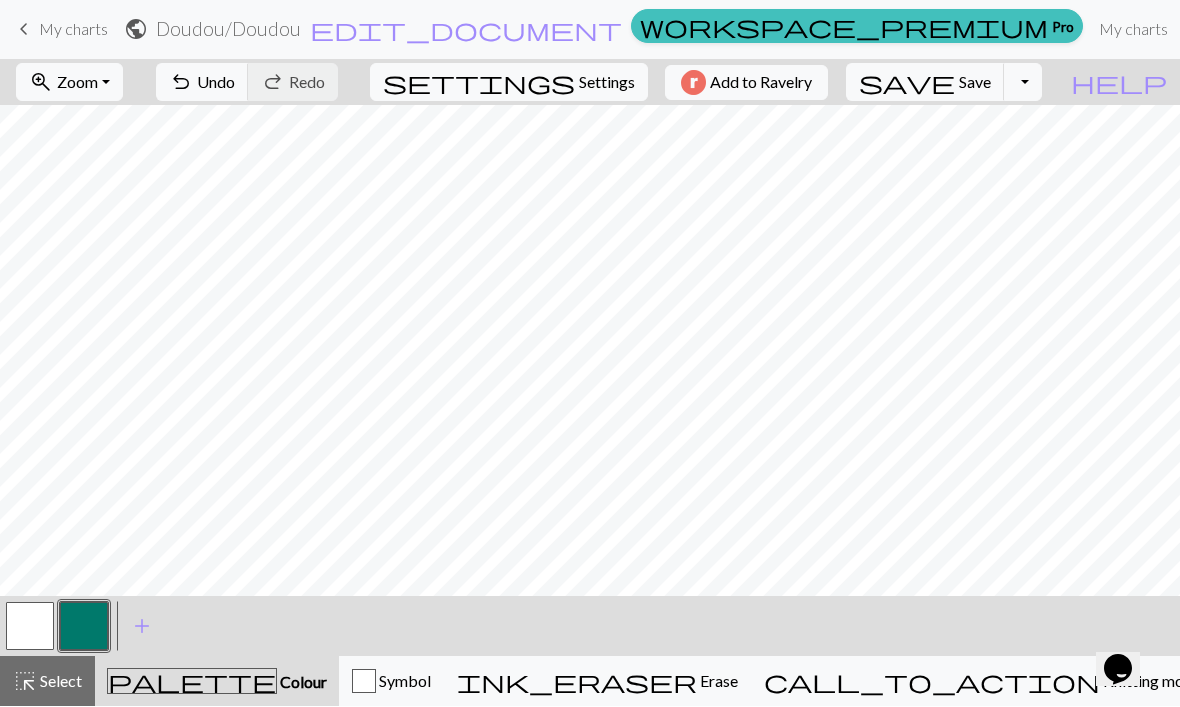 click at bounding box center [30, 627] 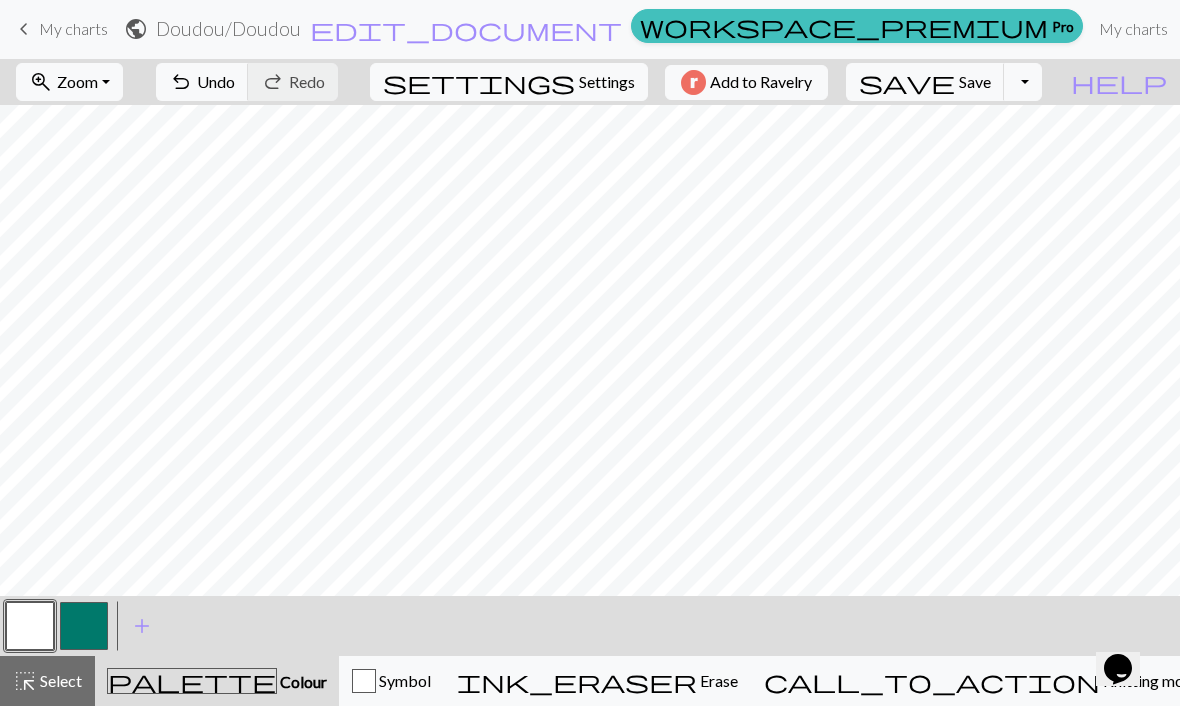 click on "zoom_in Zoom Zoom" at bounding box center [69, 83] 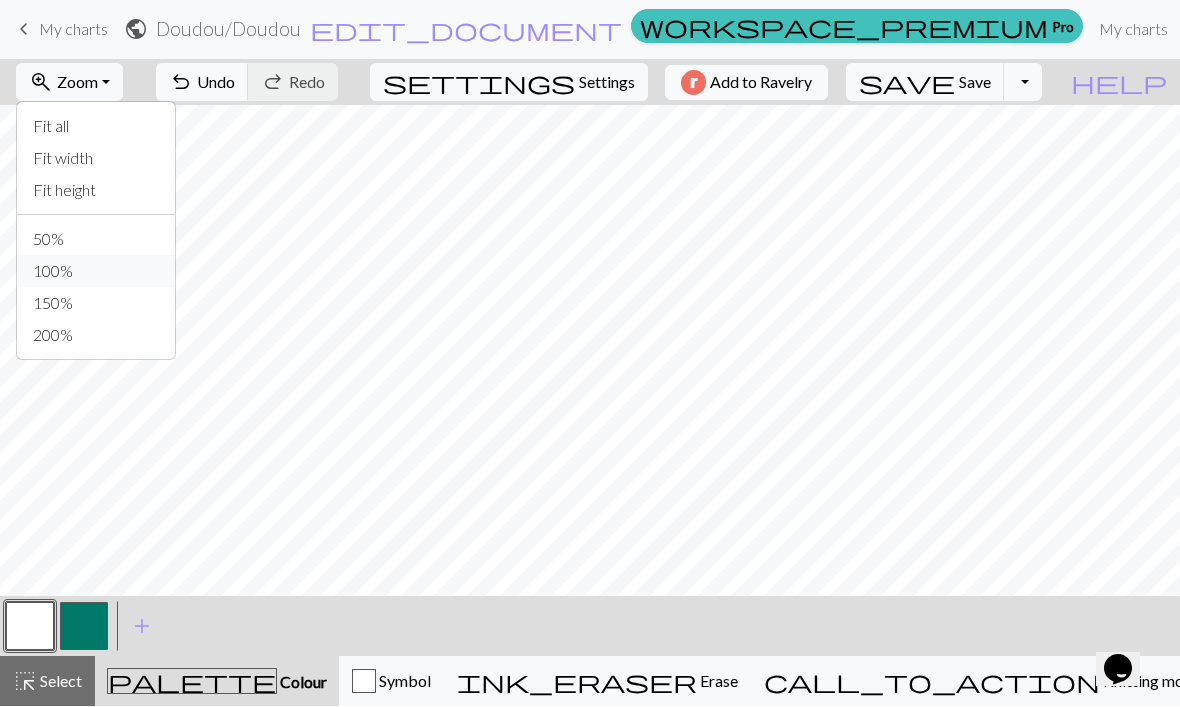 click on "100%" at bounding box center (96, 272) 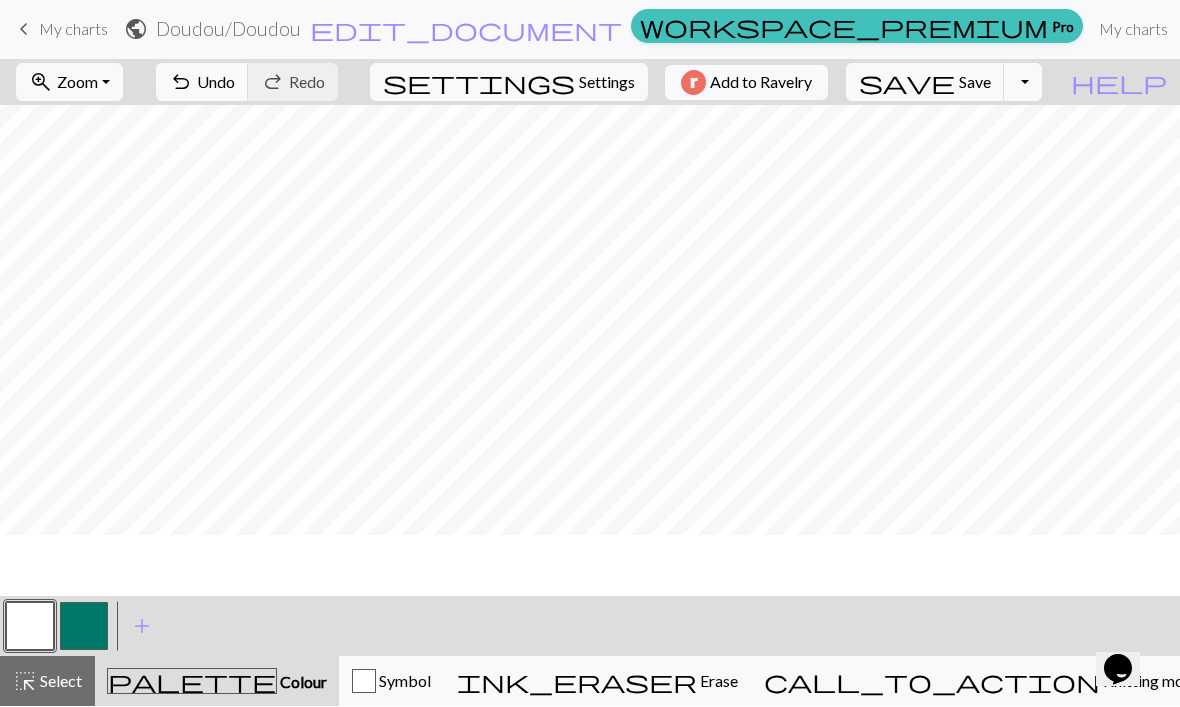scroll, scrollTop: 599, scrollLeft: 0, axis: vertical 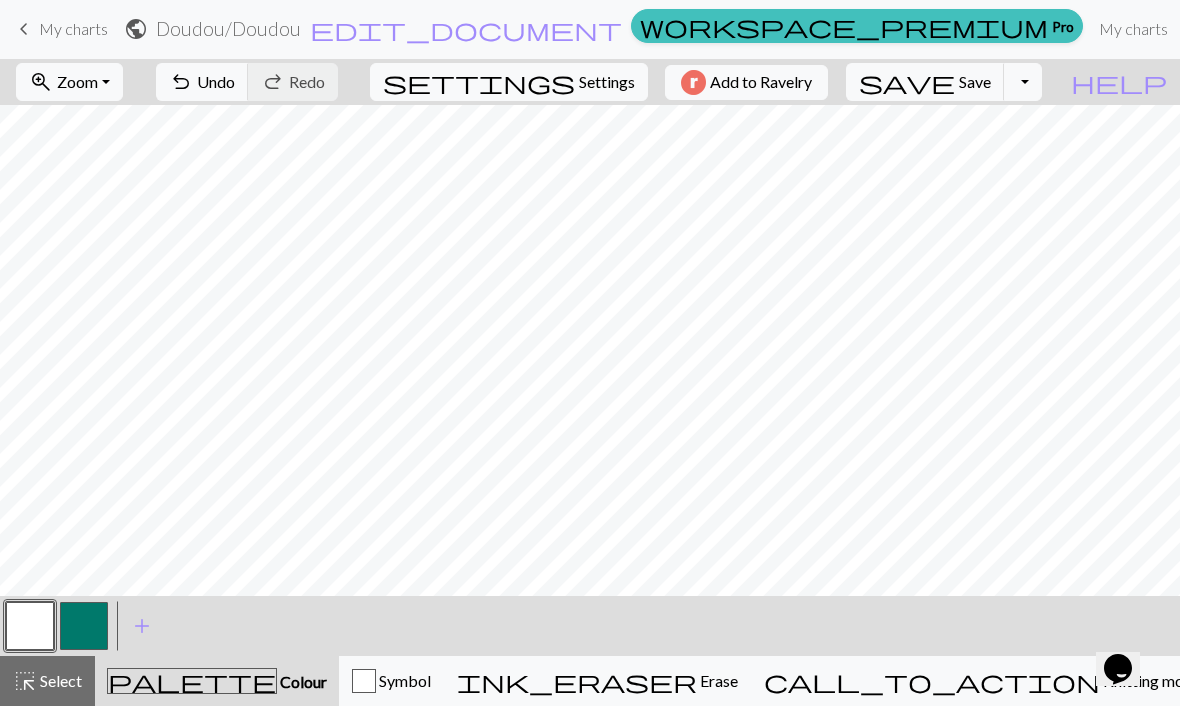 click on "zoom_in Zoom Zoom" at bounding box center (69, 83) 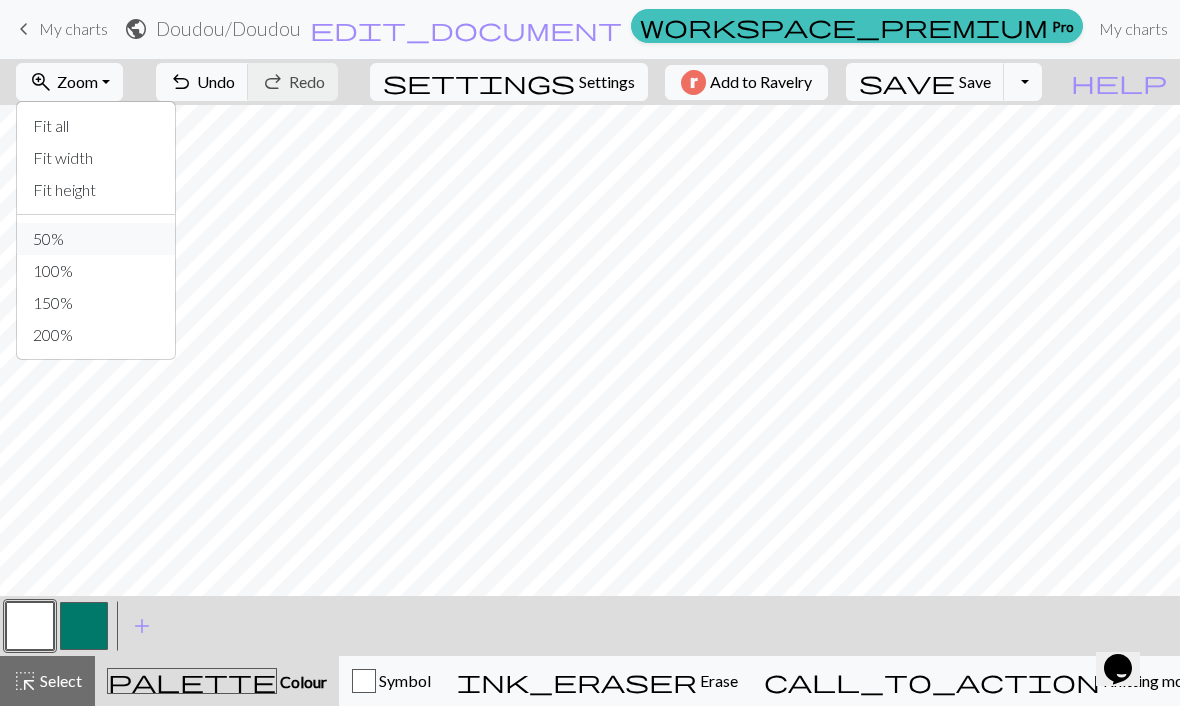 click on "50%" at bounding box center [96, 240] 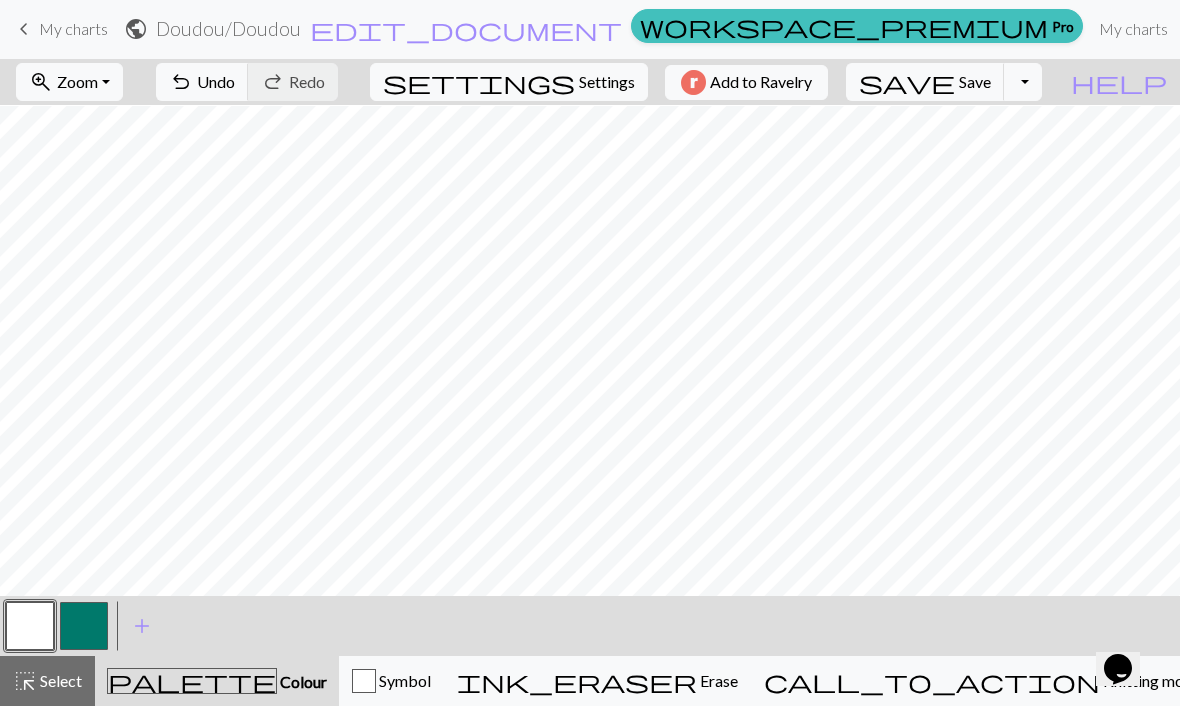 scroll, scrollTop: 79, scrollLeft: 0, axis: vertical 